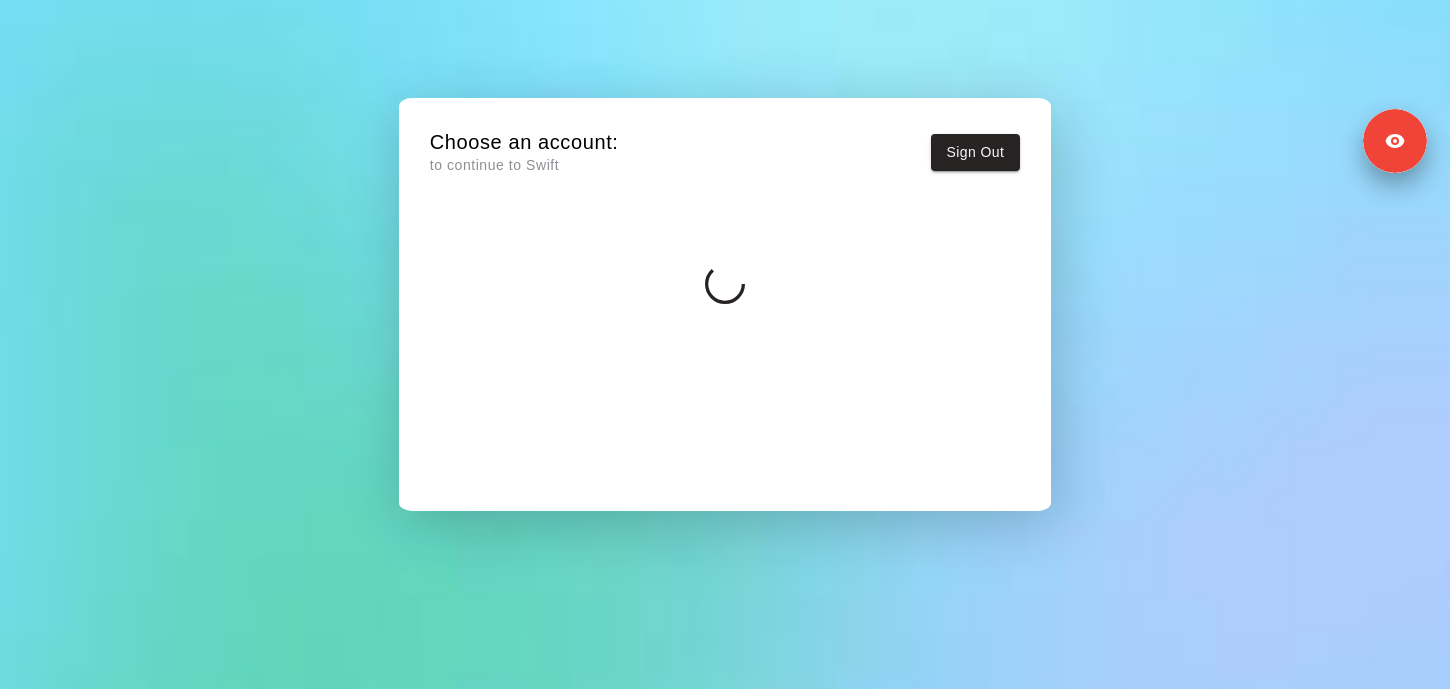 scroll, scrollTop: 0, scrollLeft: 0, axis: both 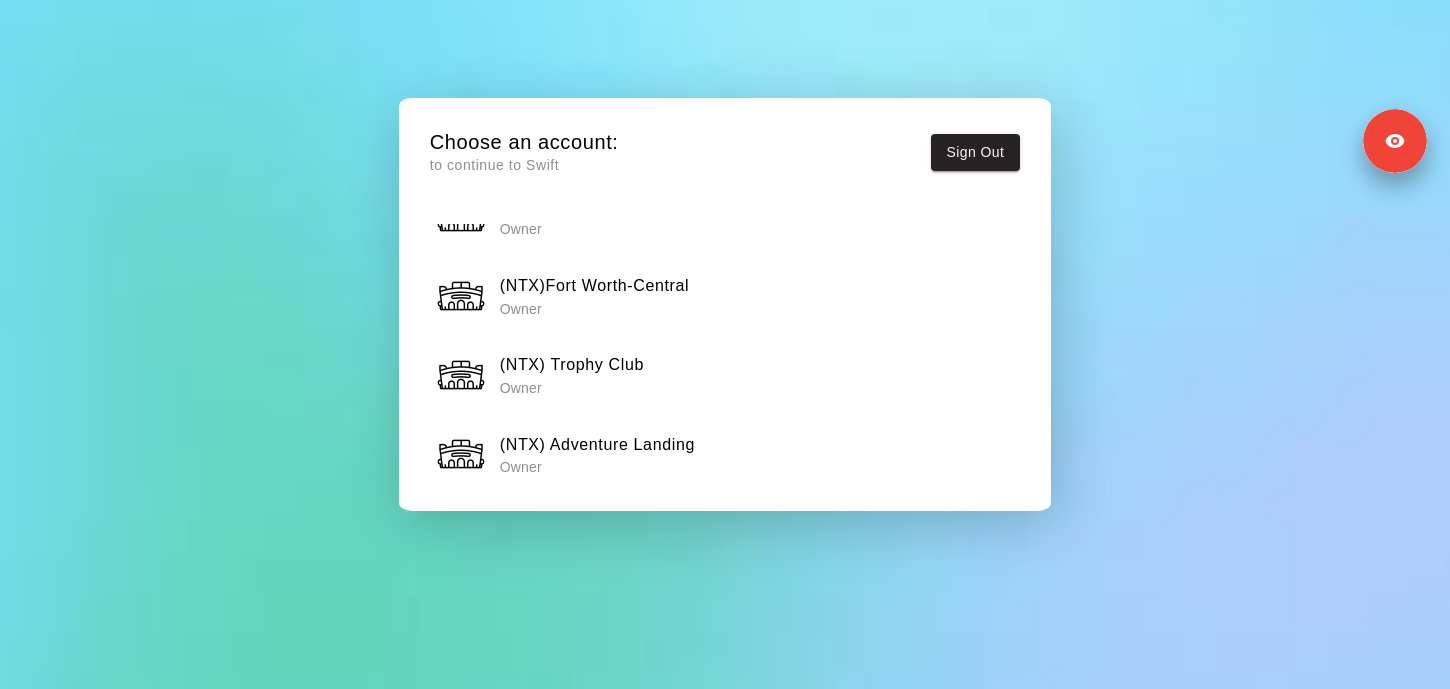 click on "Owner" at bounding box center (597, 467) 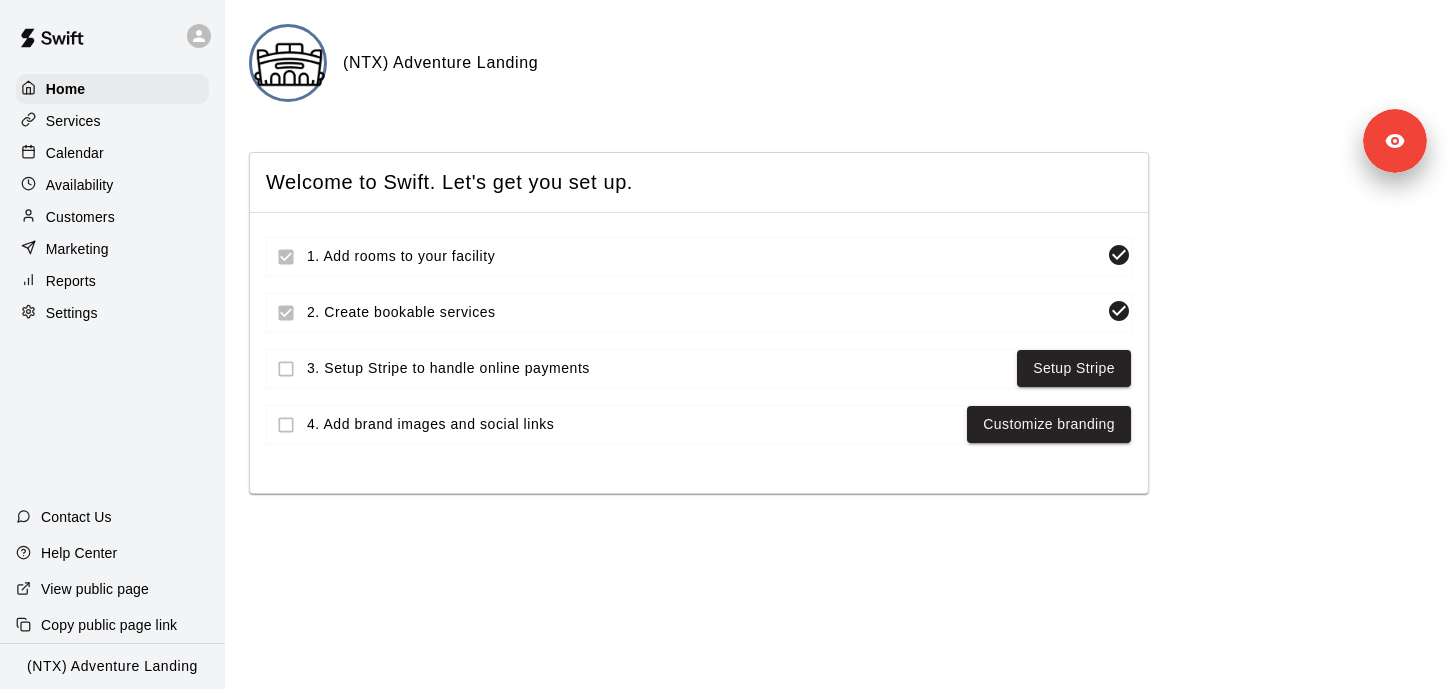 click on "Home Services Calendar Availability Customers Marketing Reports Settings Contact Us Help Center View public page Copy public page link (NTX) Adventure Landing" at bounding box center (112, 344) 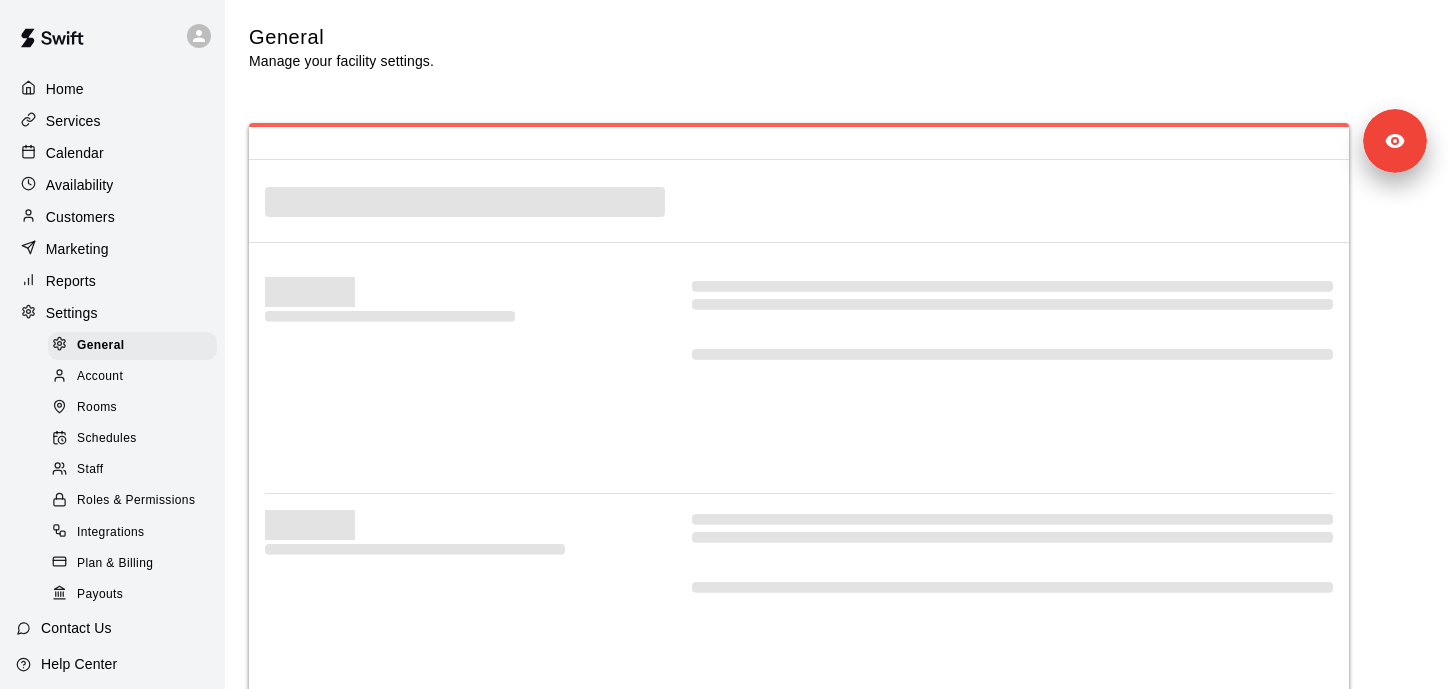 select on "**" 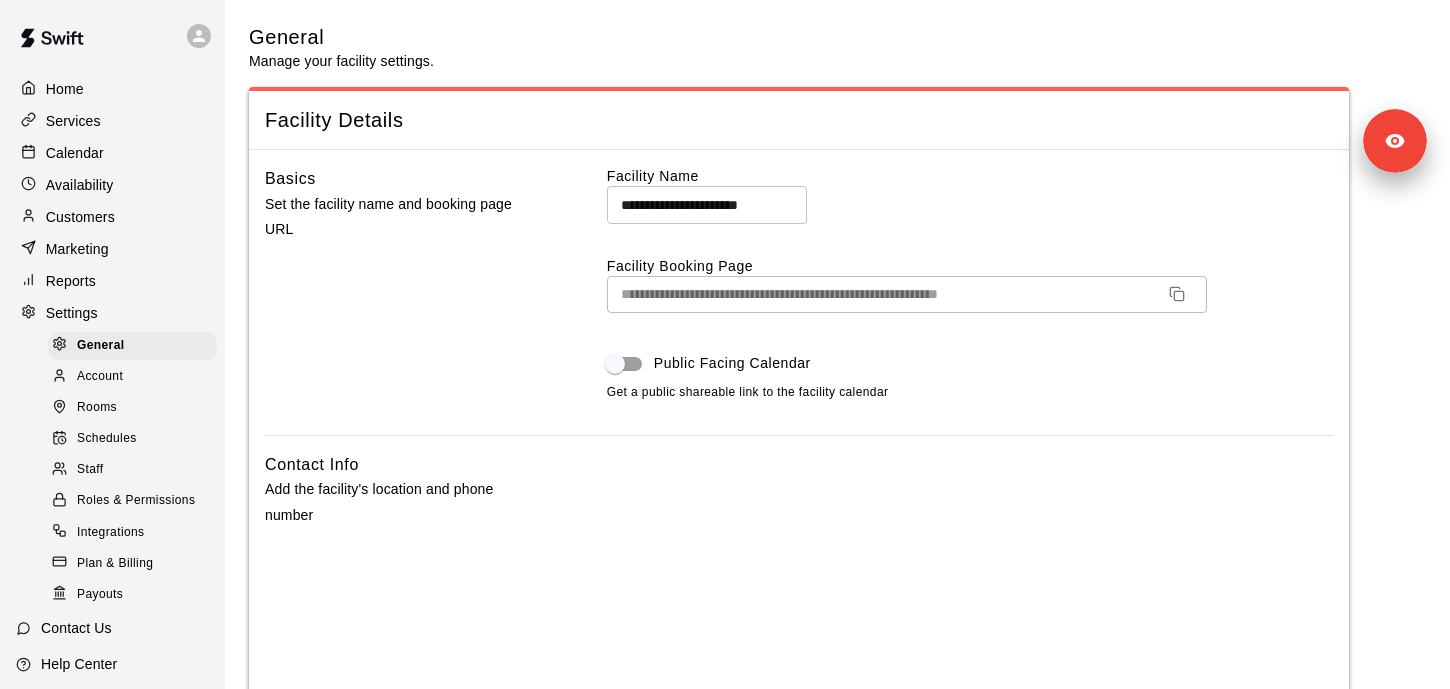 click on "Customers" at bounding box center (112, 217) 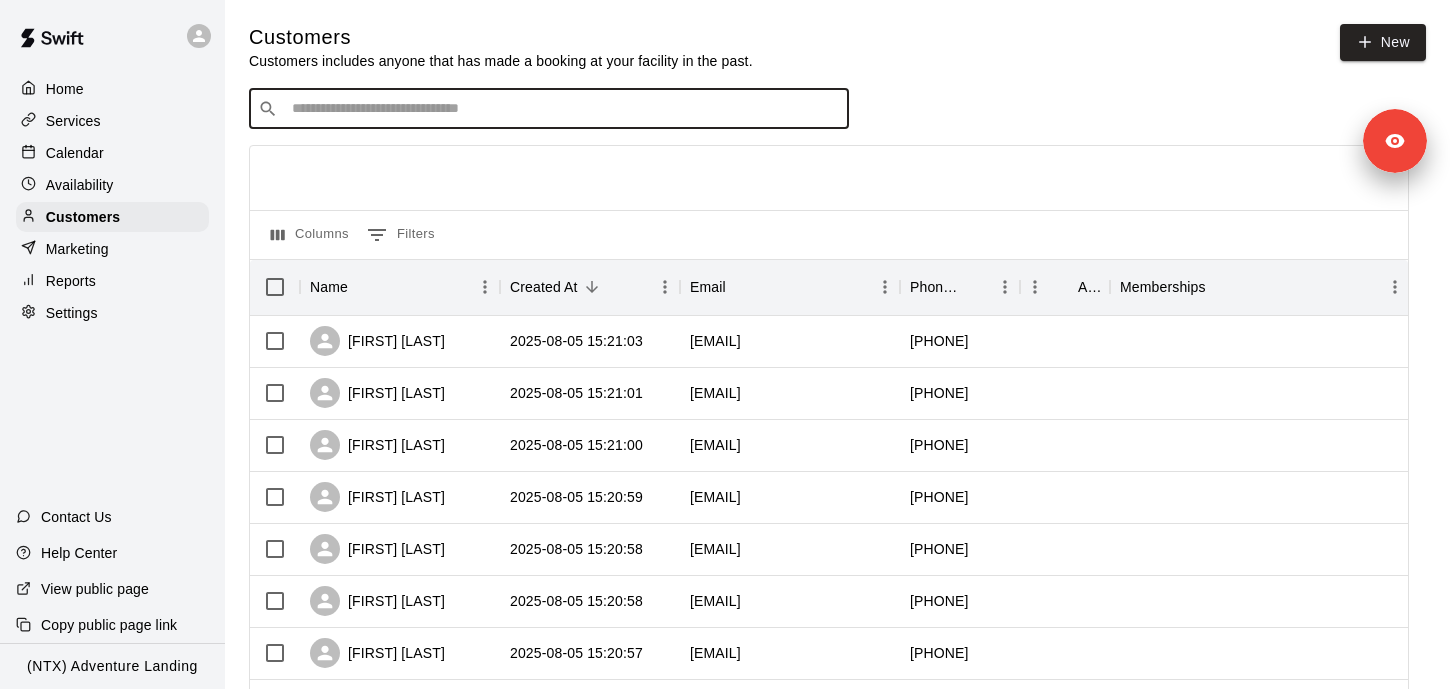 click at bounding box center (563, 109) 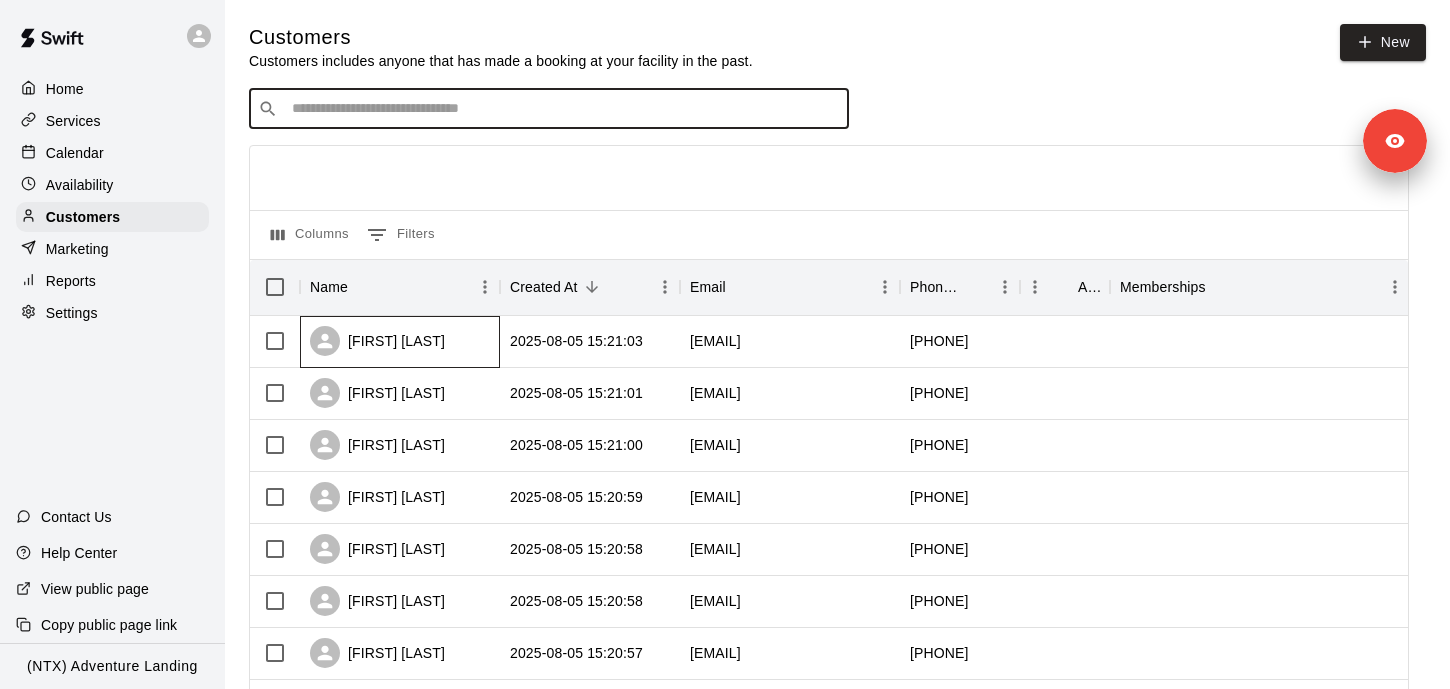click on "[FIRST] [LAST]" at bounding box center (377, 341) 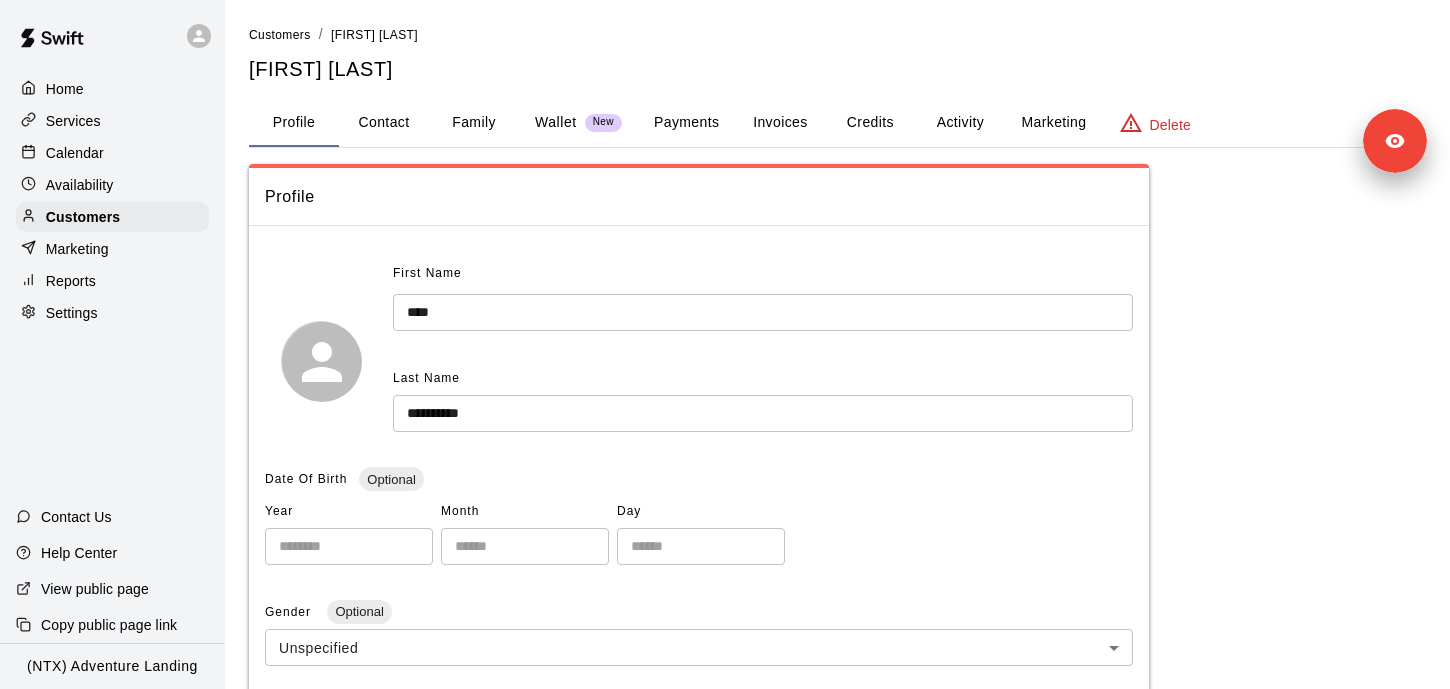 click on "Family" at bounding box center [474, 123] 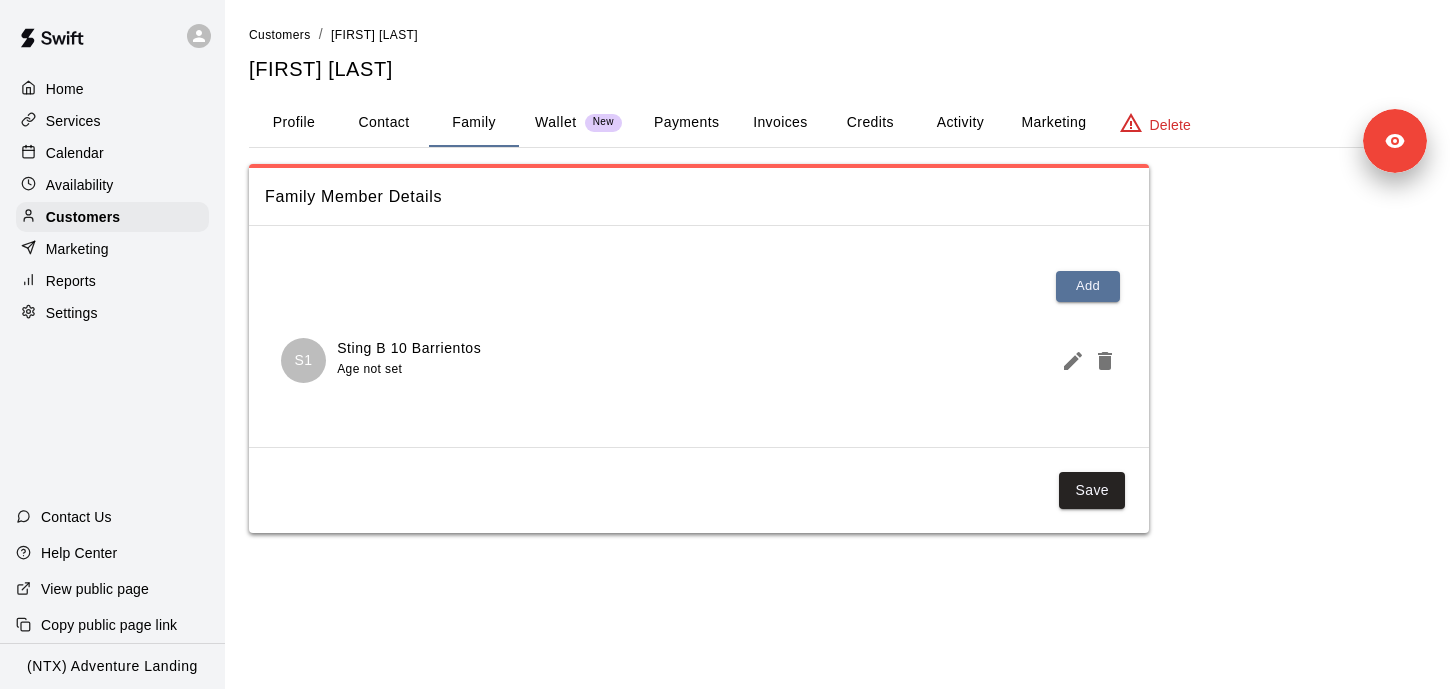 click on "Services" at bounding box center (112, 121) 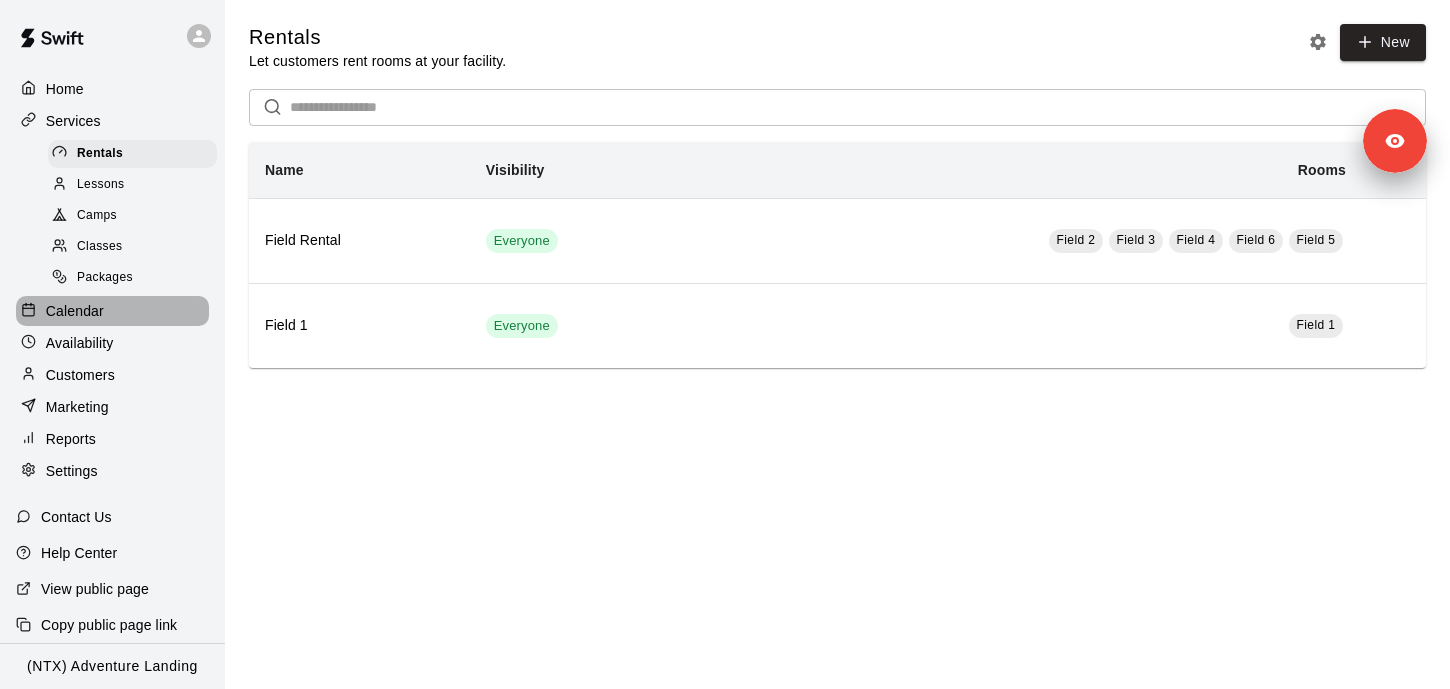 click on "Calendar" at bounding box center (112, 311) 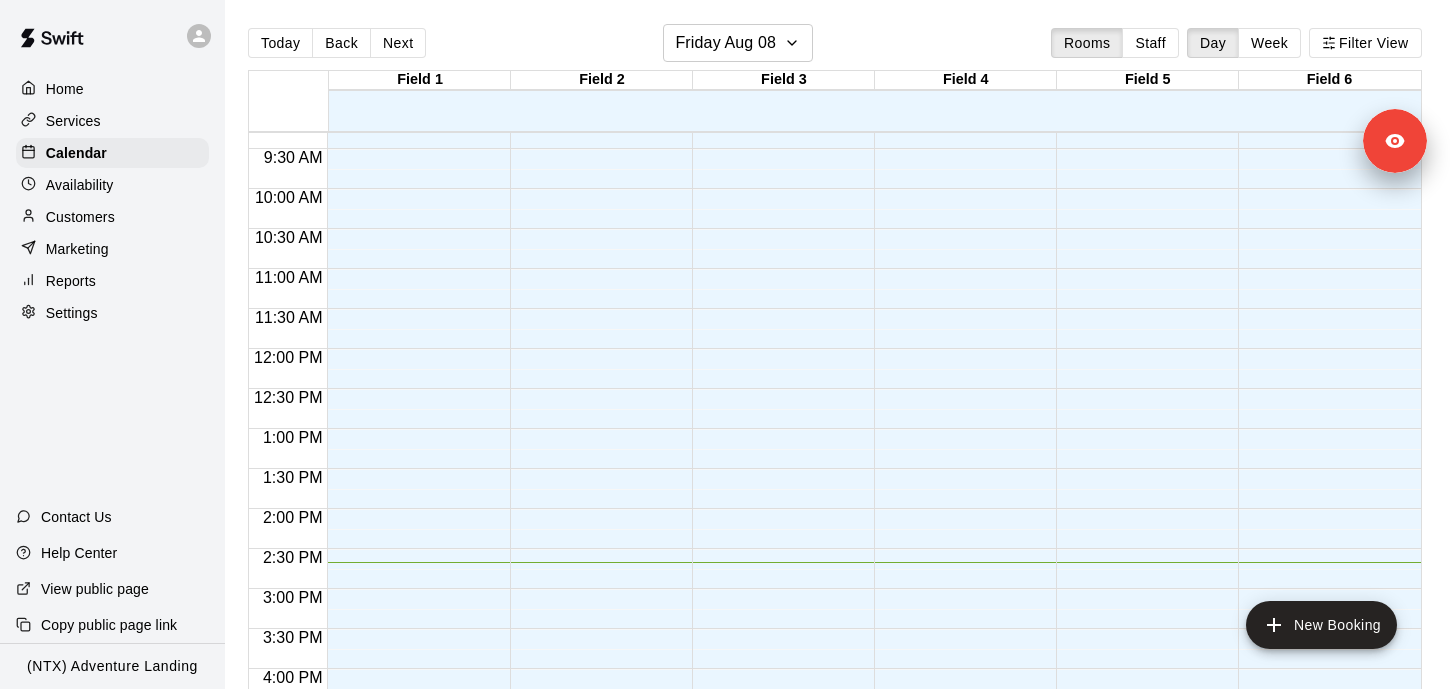scroll, scrollTop: 746, scrollLeft: 0, axis: vertical 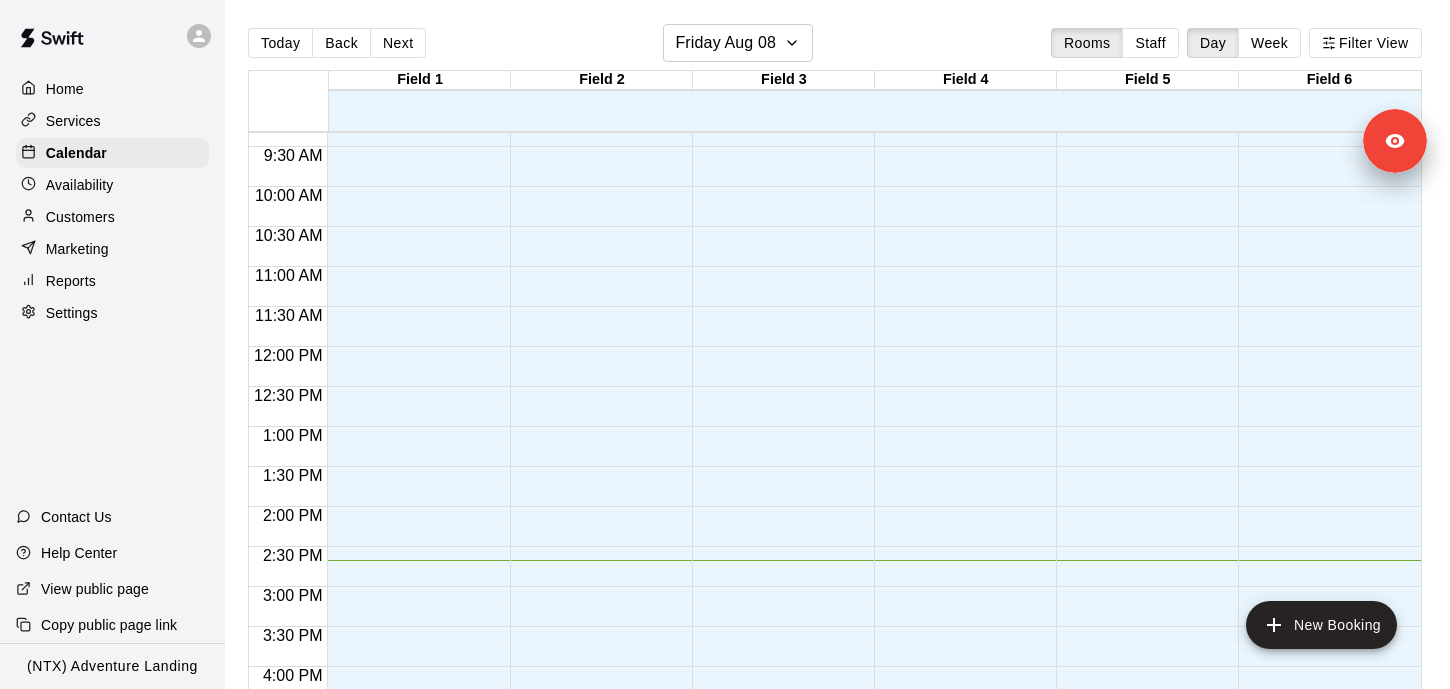 drag, startPoint x: 83, startPoint y: 220, endPoint x: 98, endPoint y: 224, distance: 15.524175 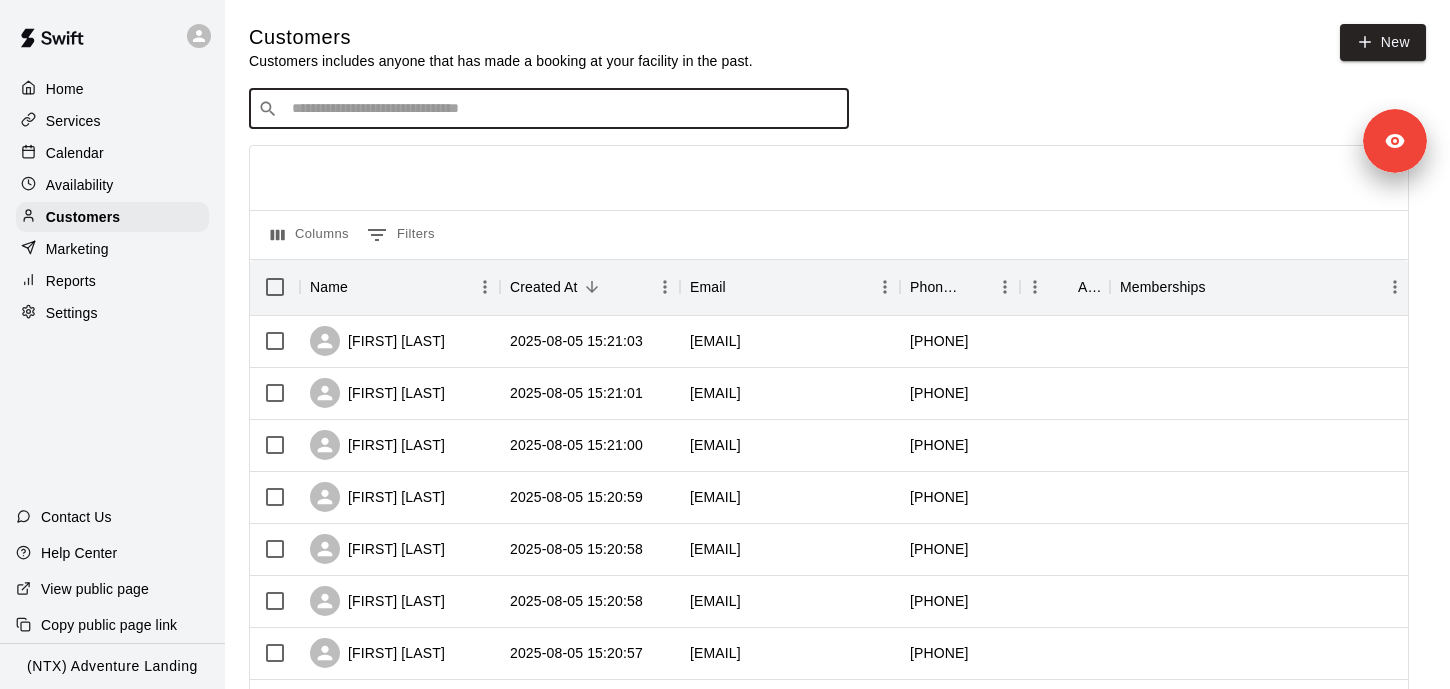 click at bounding box center [563, 109] 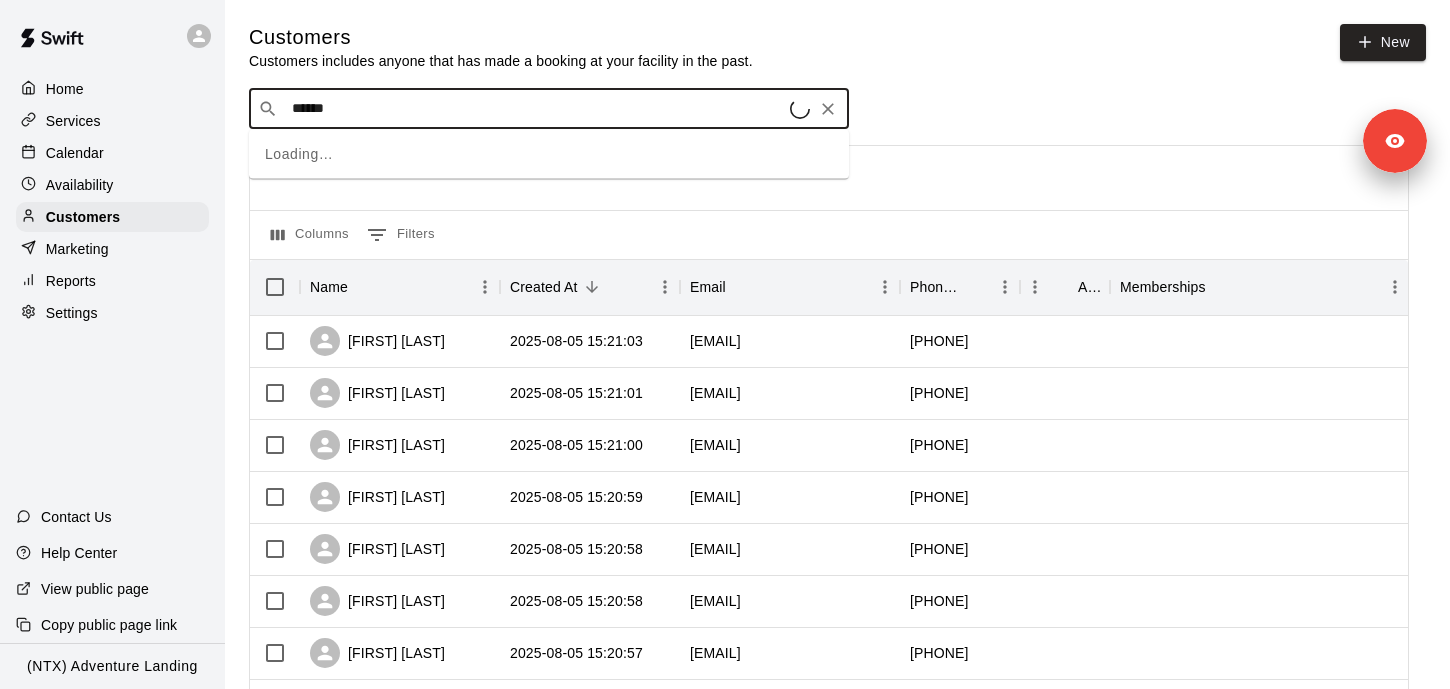 type on "*******" 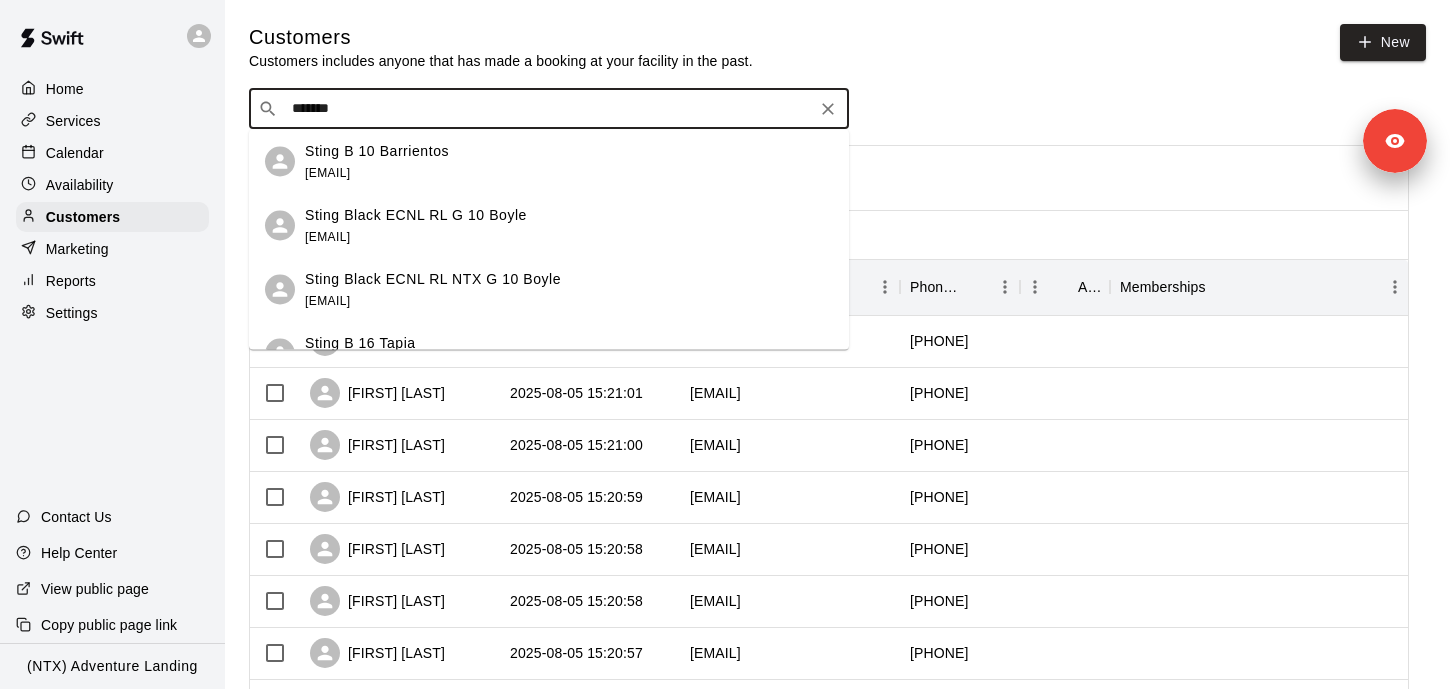 click on "Sting B 10 Barrientos wedchobarrientos13@gmail.com" at bounding box center [377, 161] 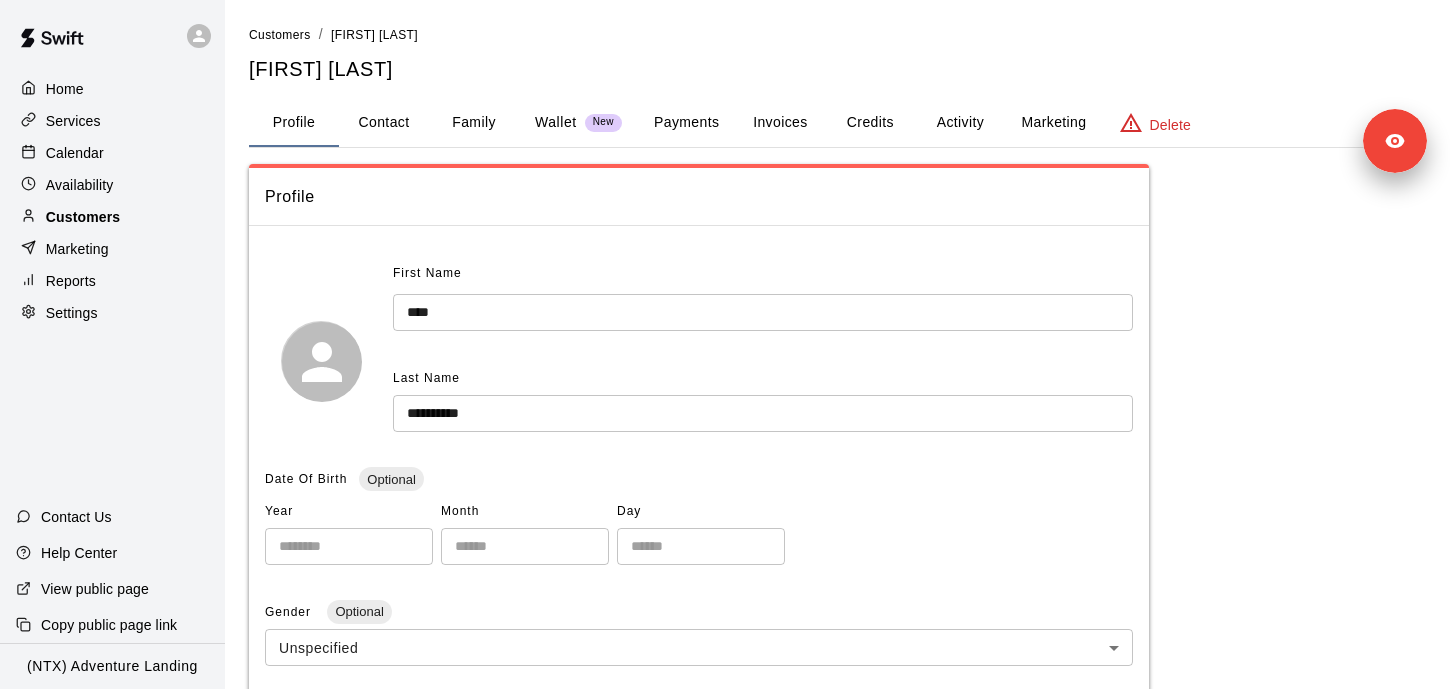 click on "Customers" at bounding box center (112, 217) 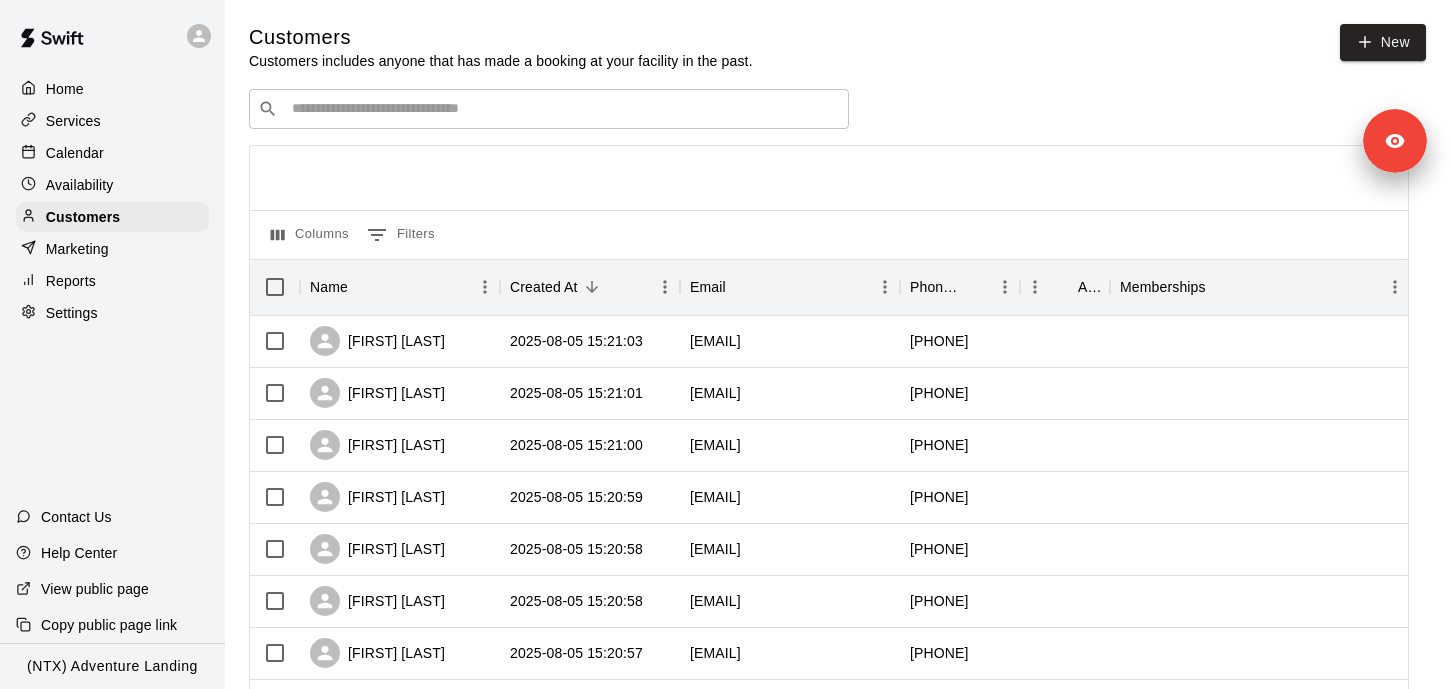 click at bounding box center [563, 109] 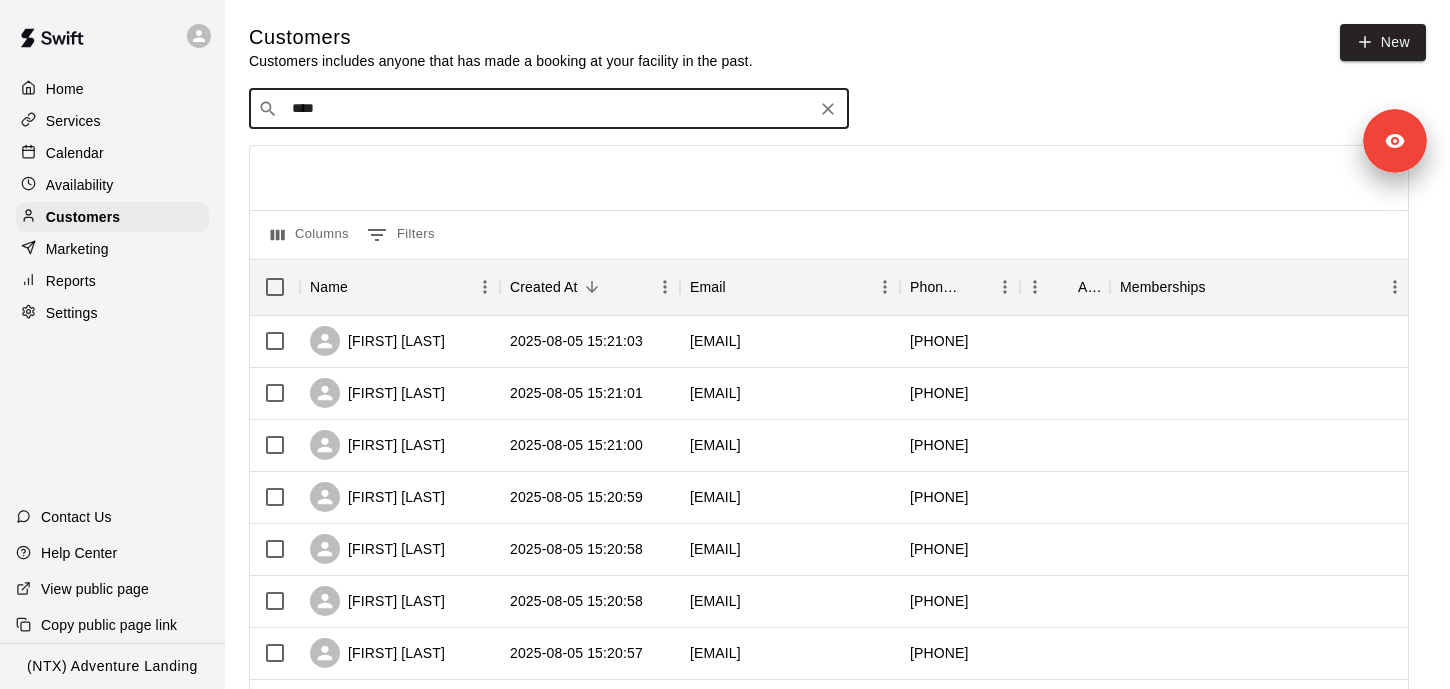 type on "*****" 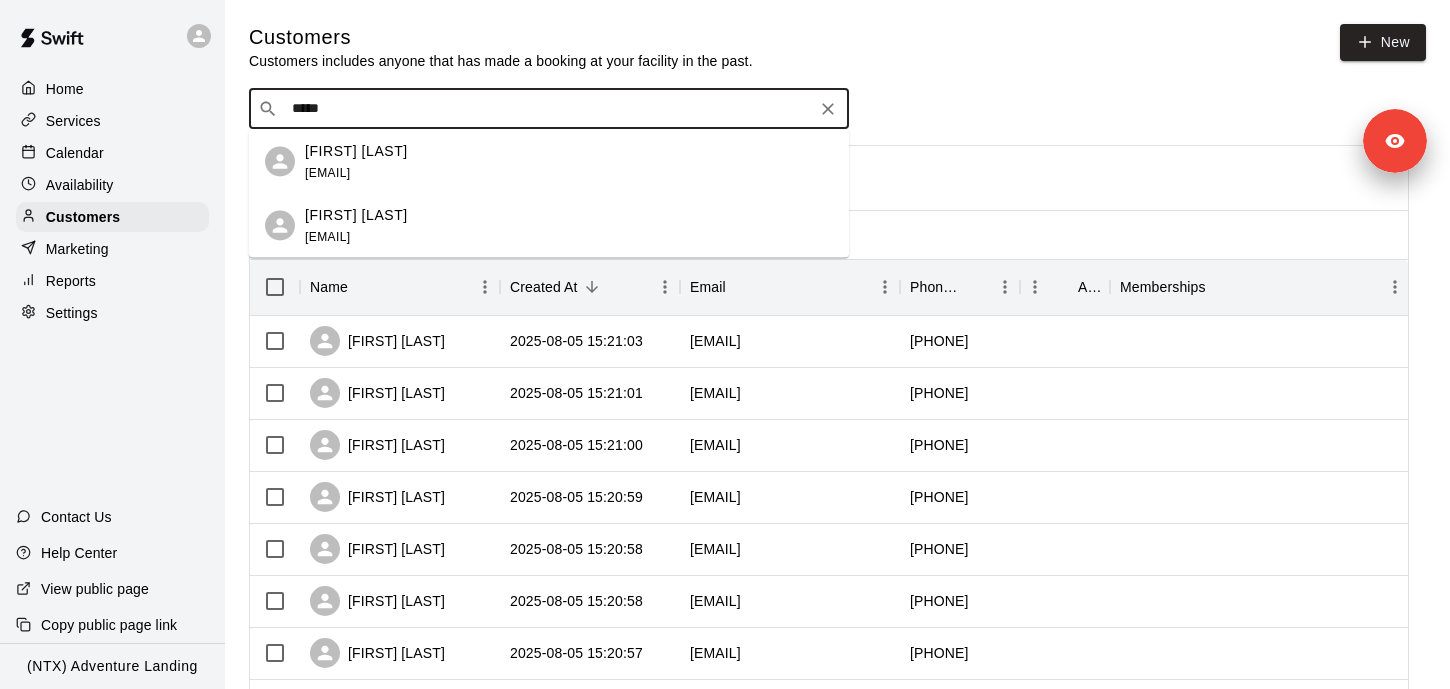 click on "[FIRST] [LAST]" at bounding box center [356, 150] 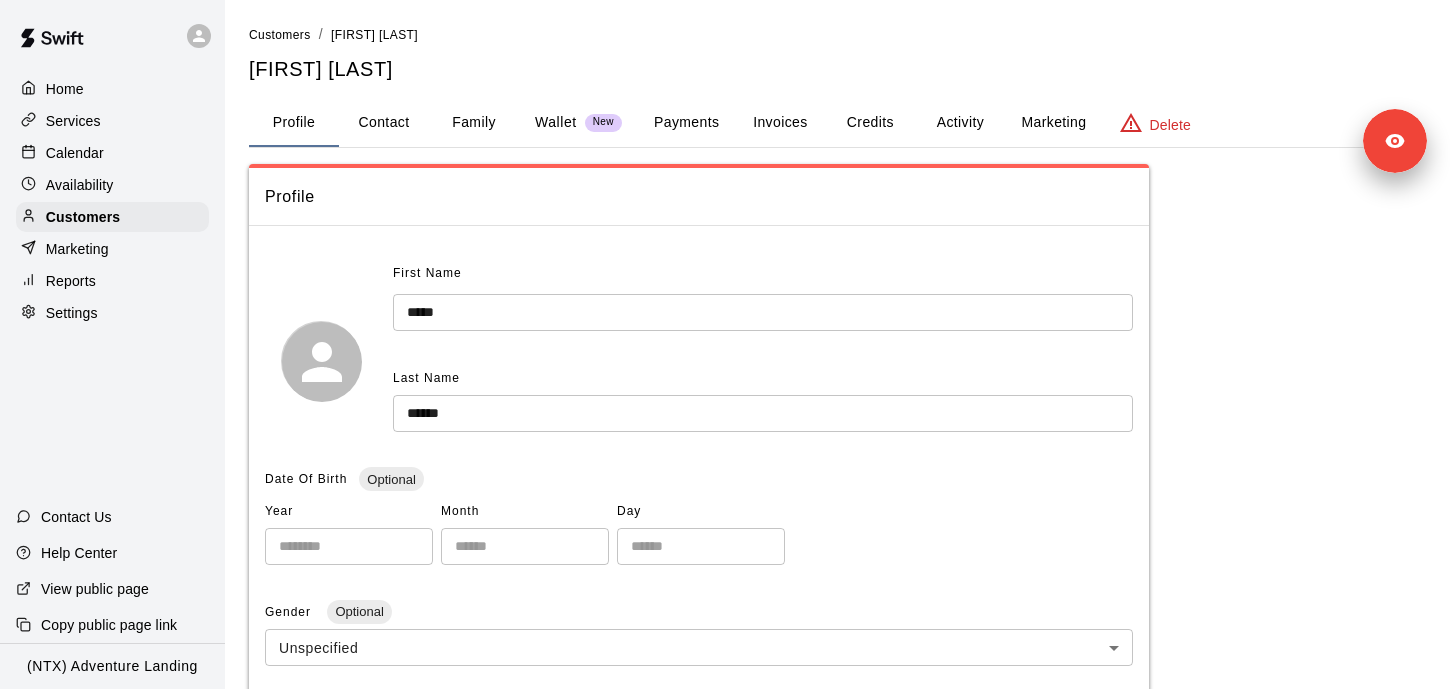 click on "Activity" at bounding box center [960, 123] 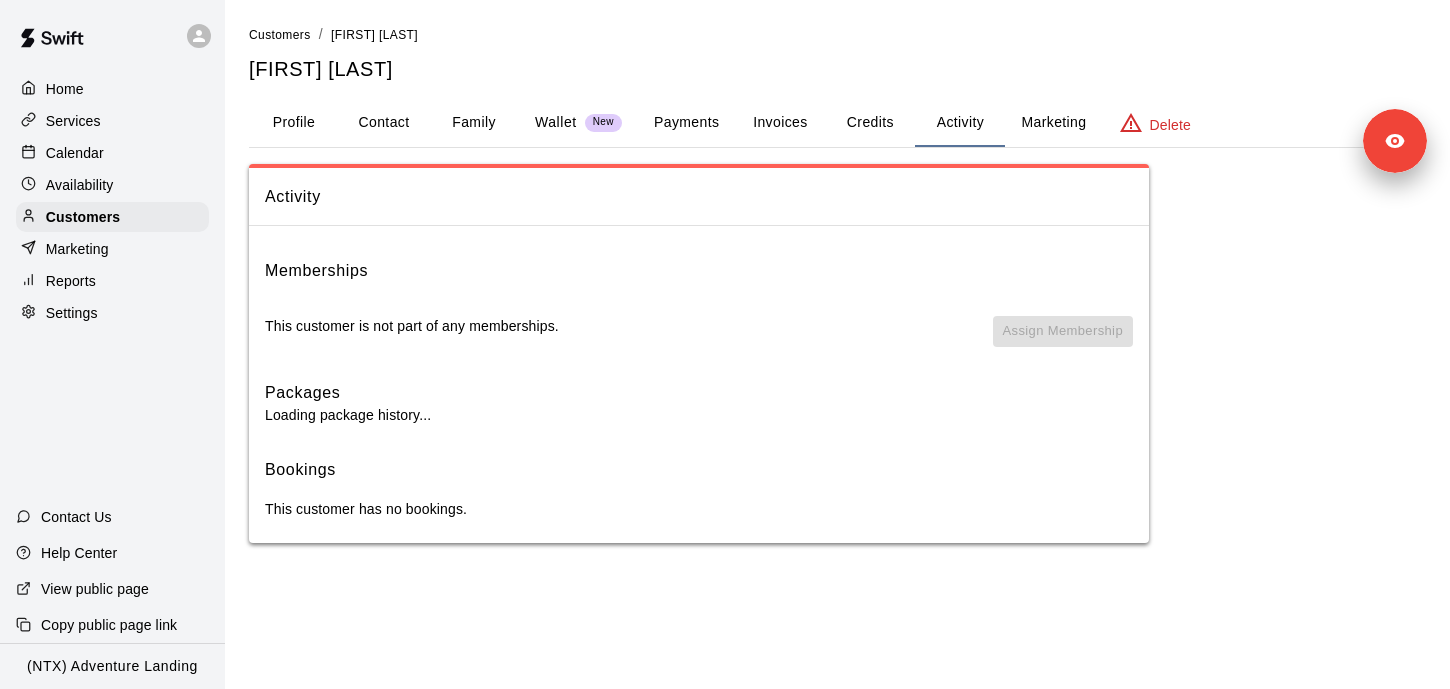 click on "Credits" at bounding box center [870, 123] 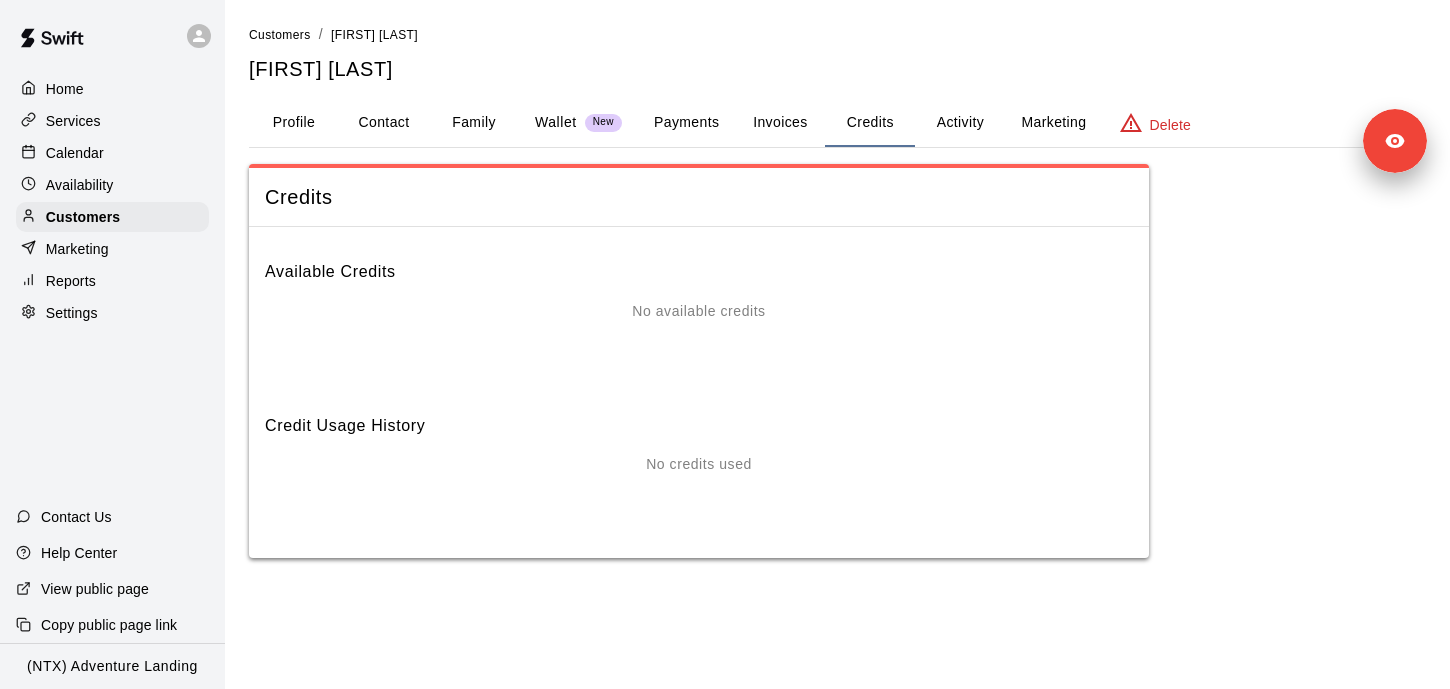 click on "Activity" at bounding box center [960, 123] 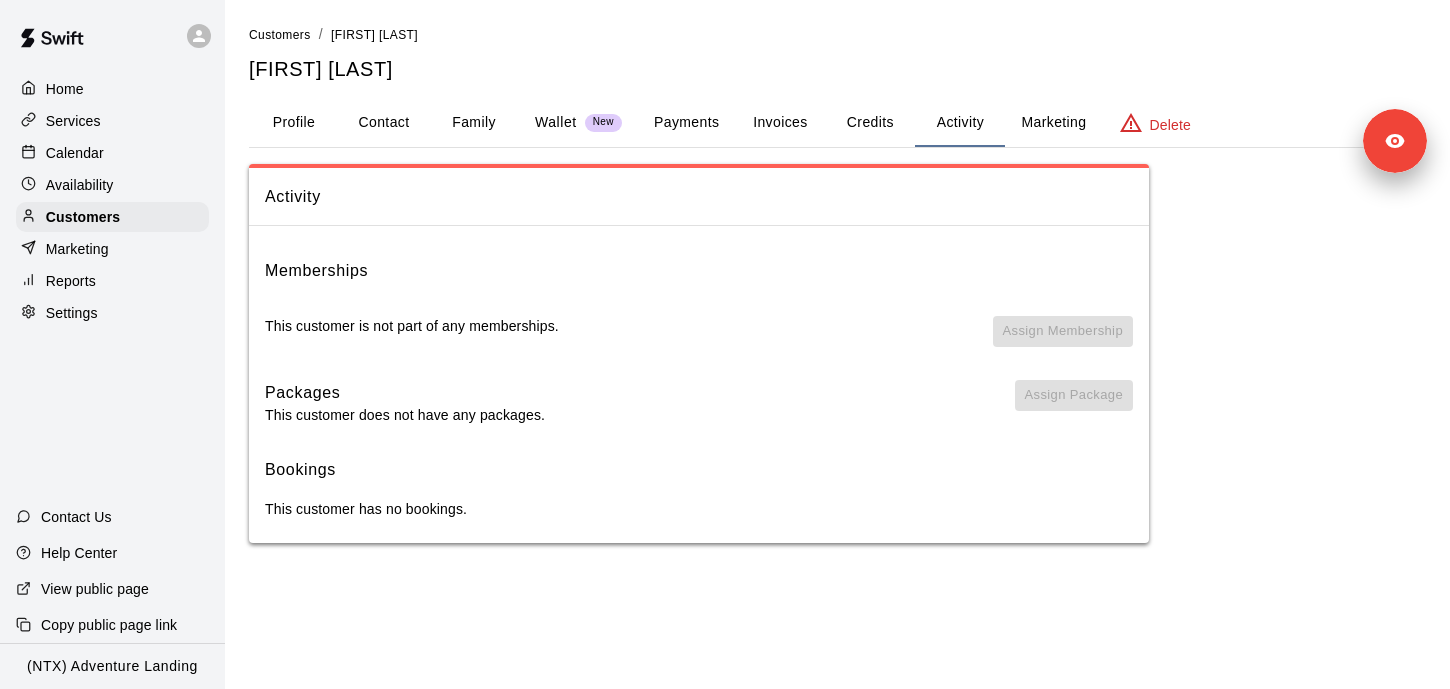click on "Invoices" at bounding box center (780, 123) 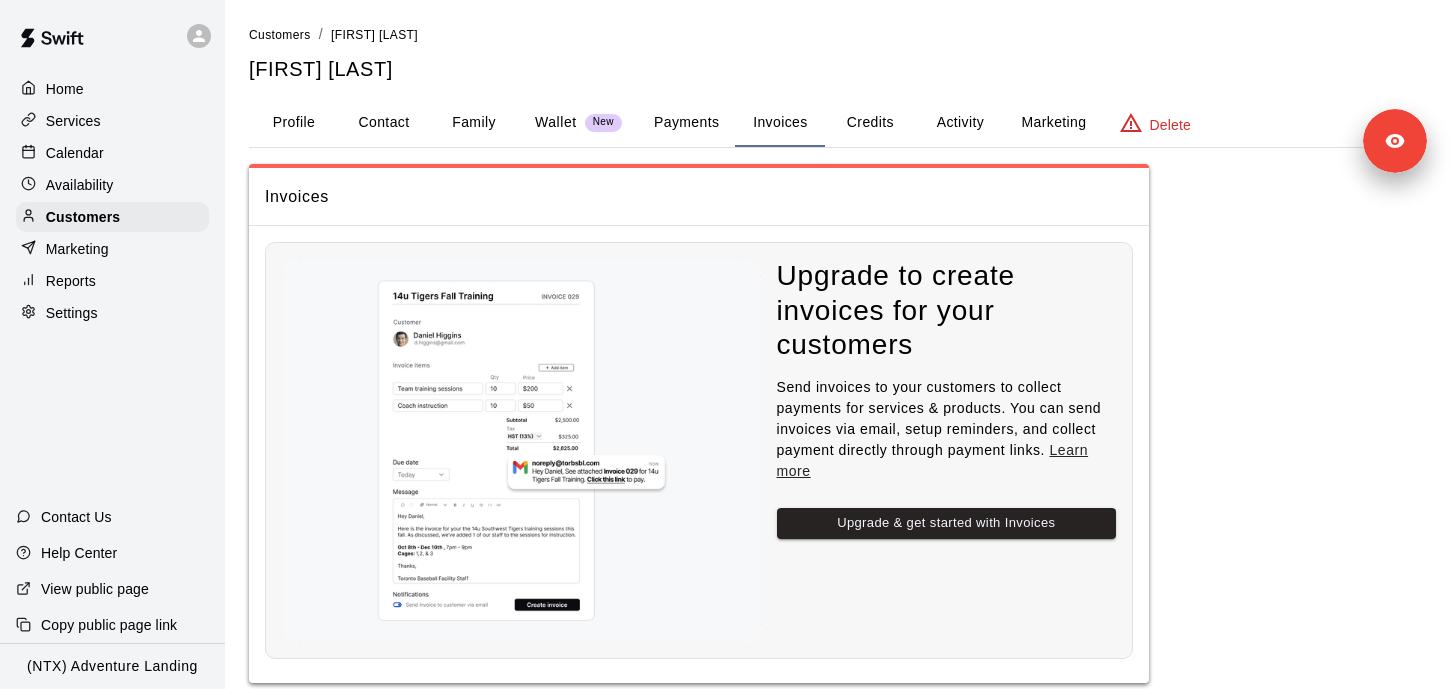 click on "Payments" at bounding box center (686, 123) 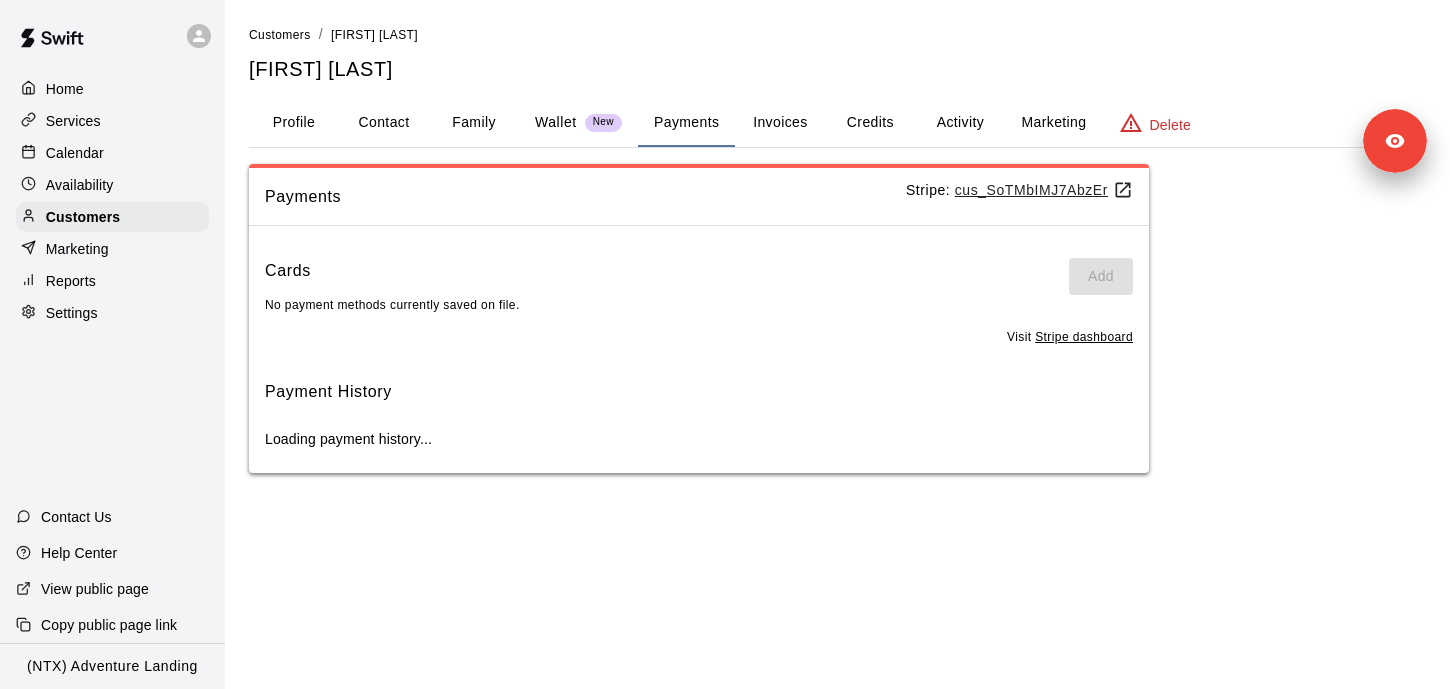 click on "Invoices" at bounding box center (780, 123) 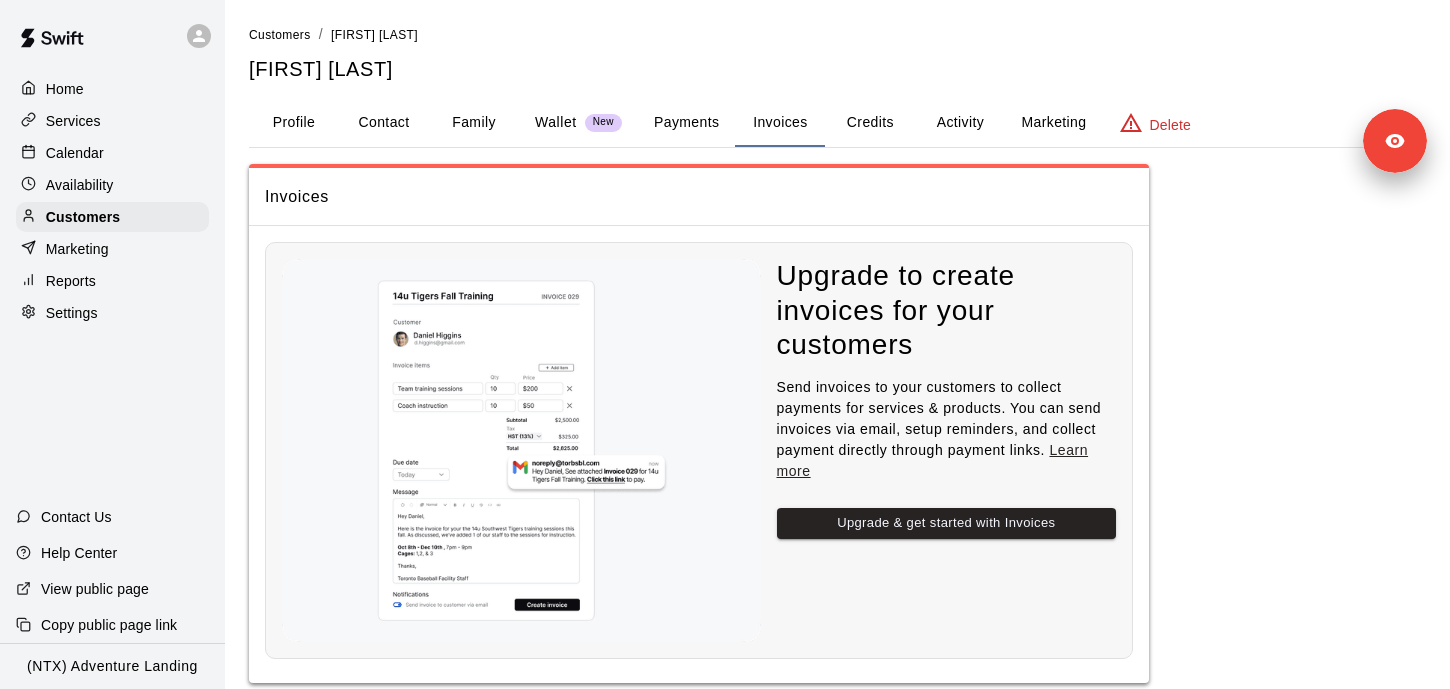 click on "Payments" at bounding box center [686, 123] 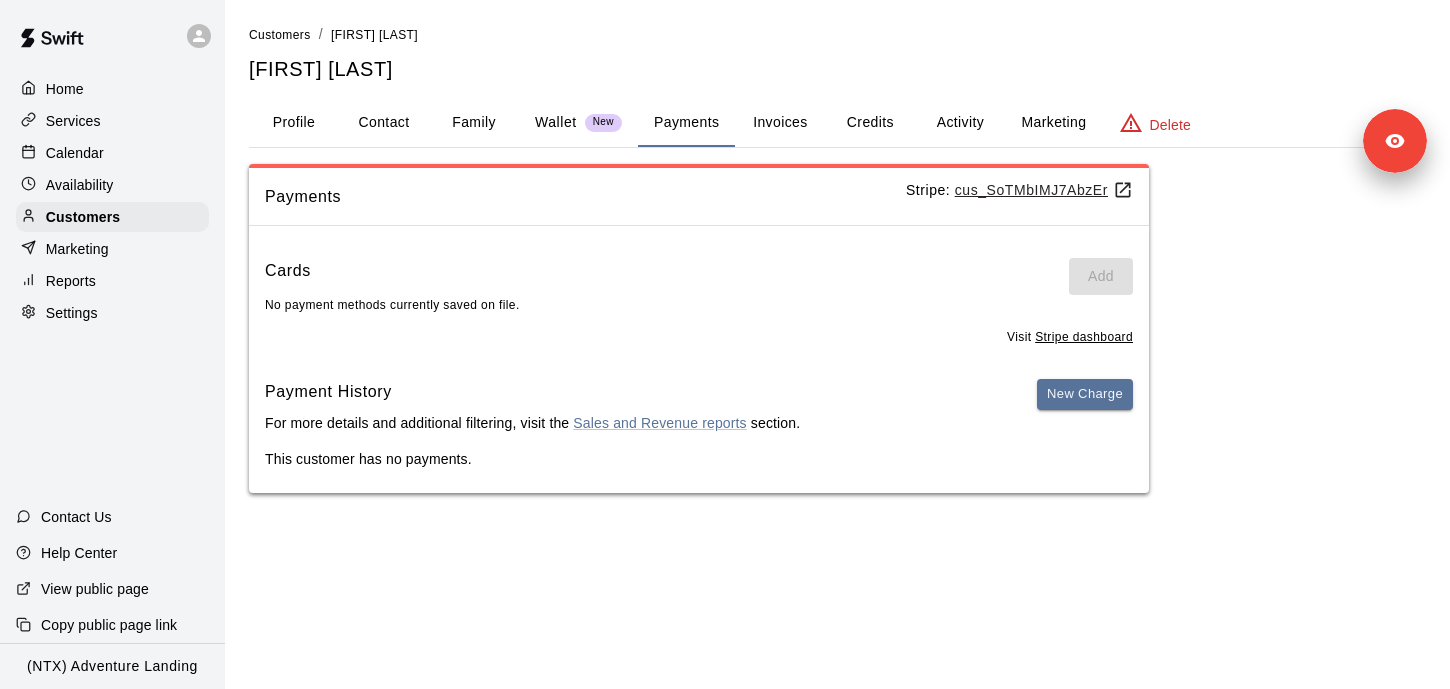click on "Invoices" at bounding box center [780, 123] 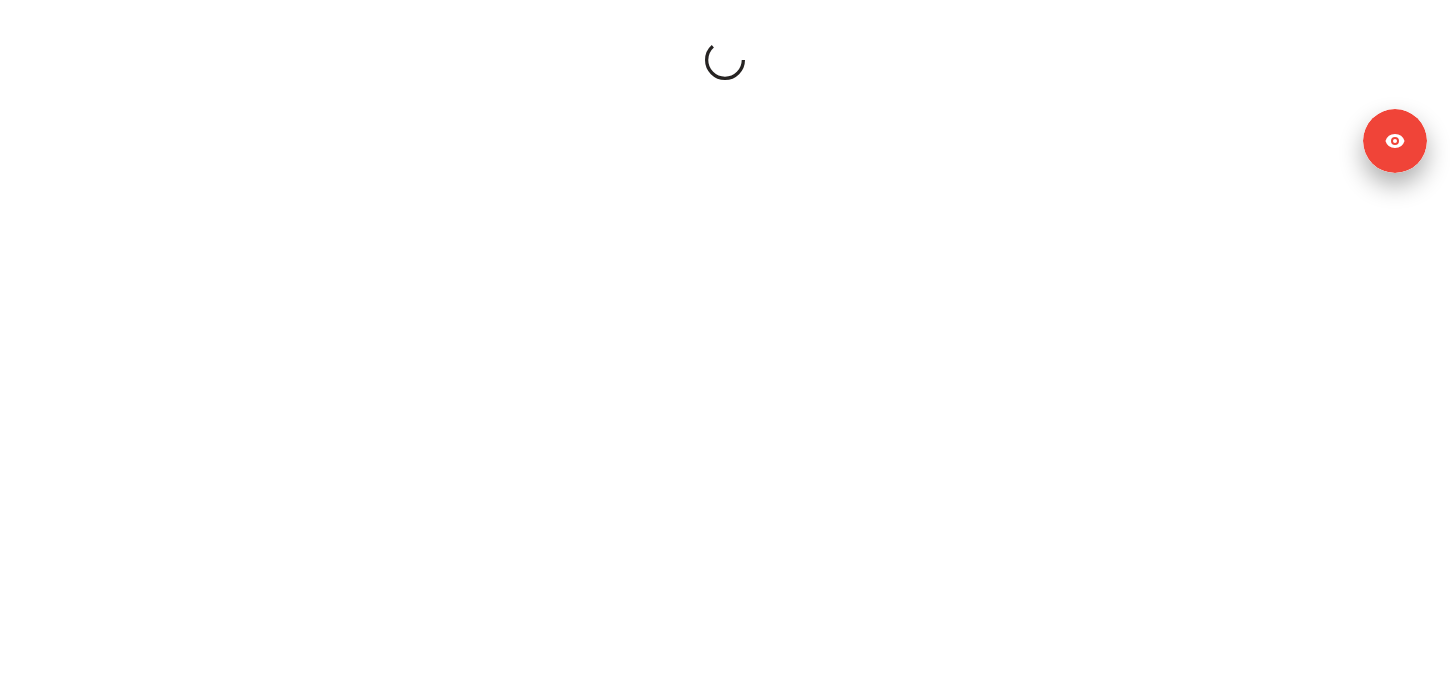 scroll, scrollTop: 0, scrollLeft: 0, axis: both 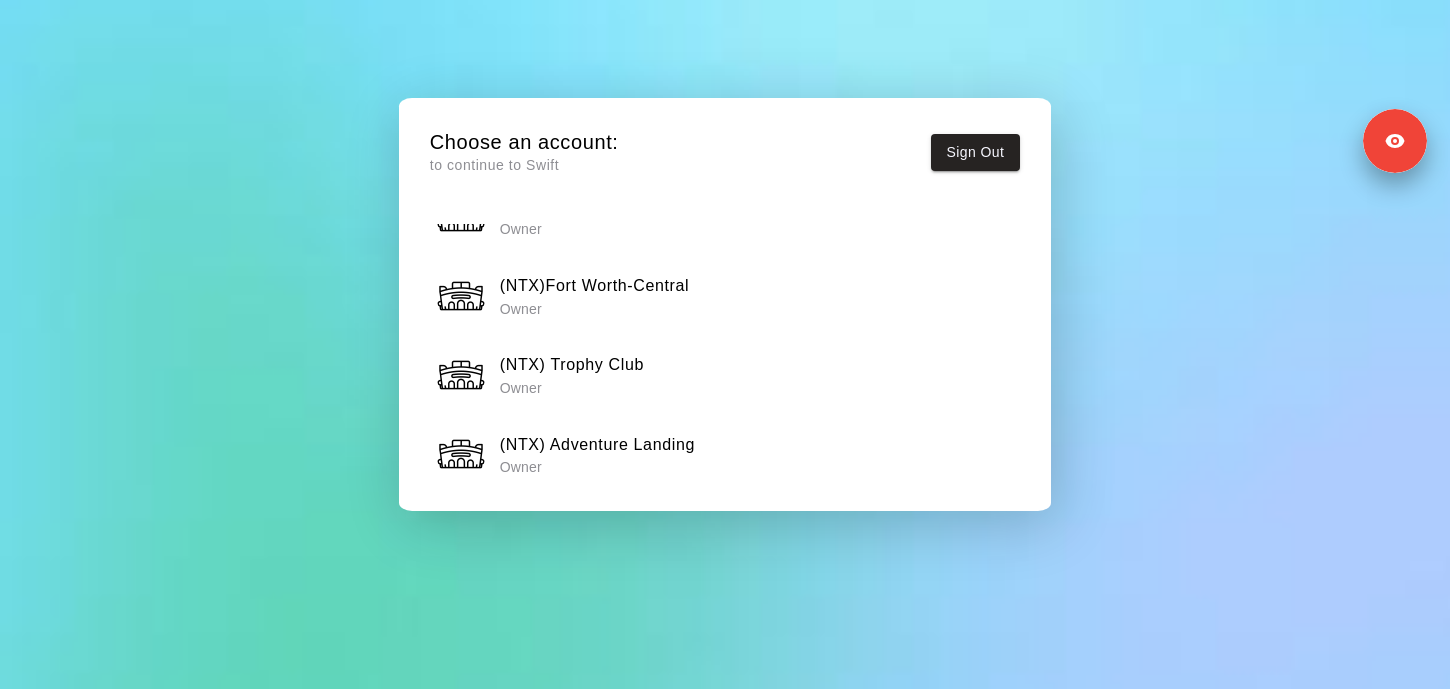 click on "Owner" at bounding box center [597, 467] 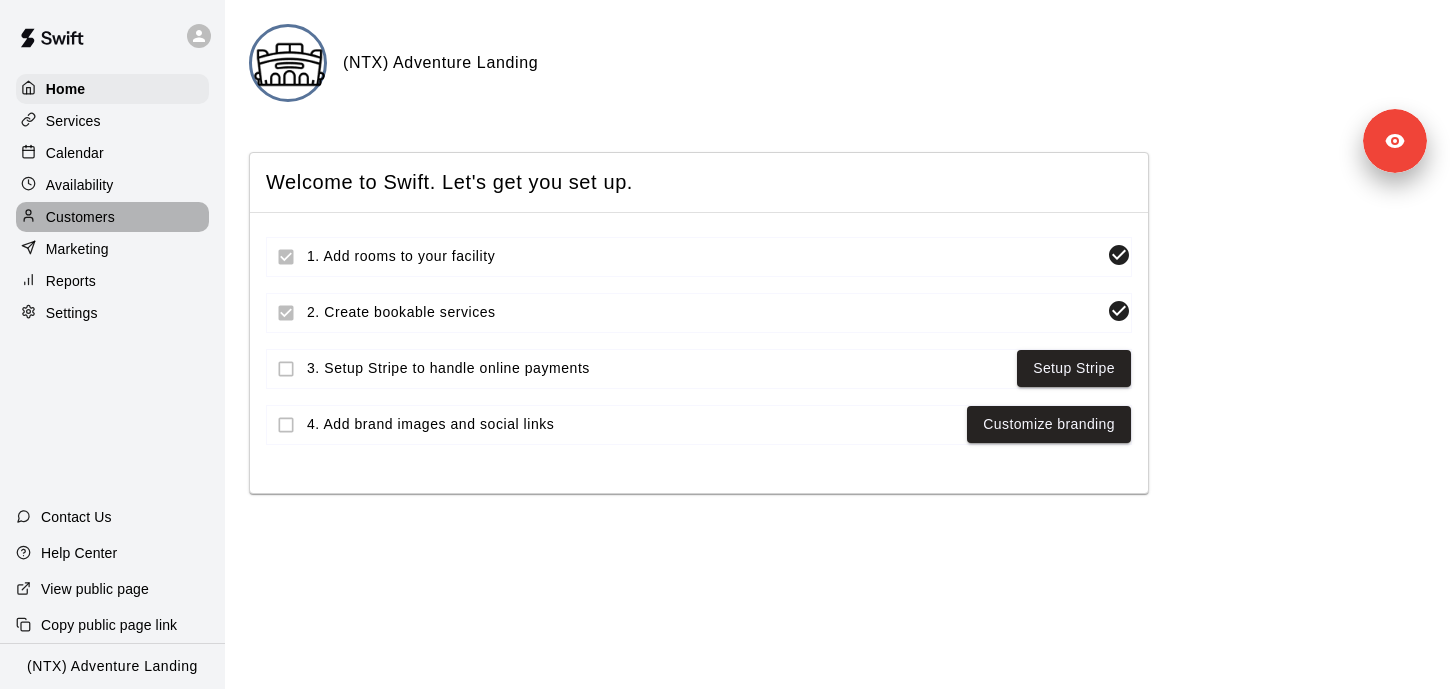 click on "Customers" at bounding box center [112, 217] 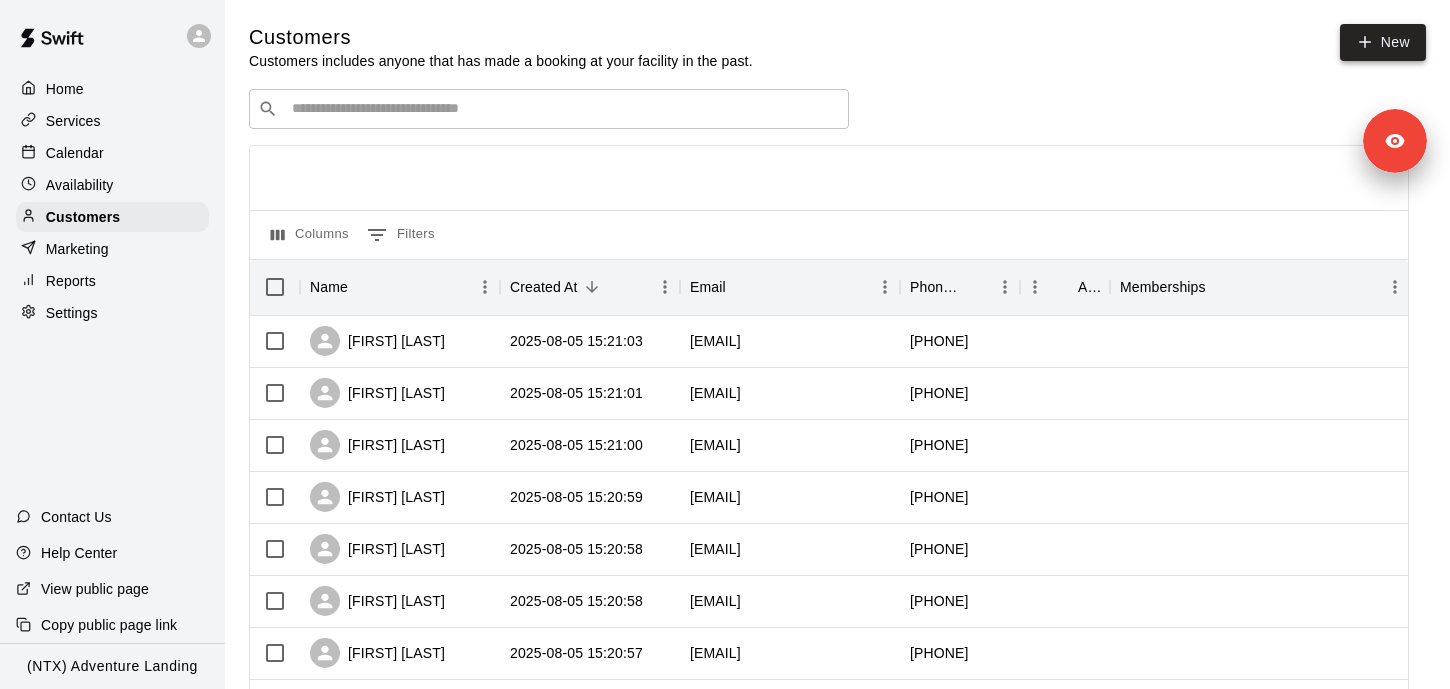 click on "New" at bounding box center [1383, 42] 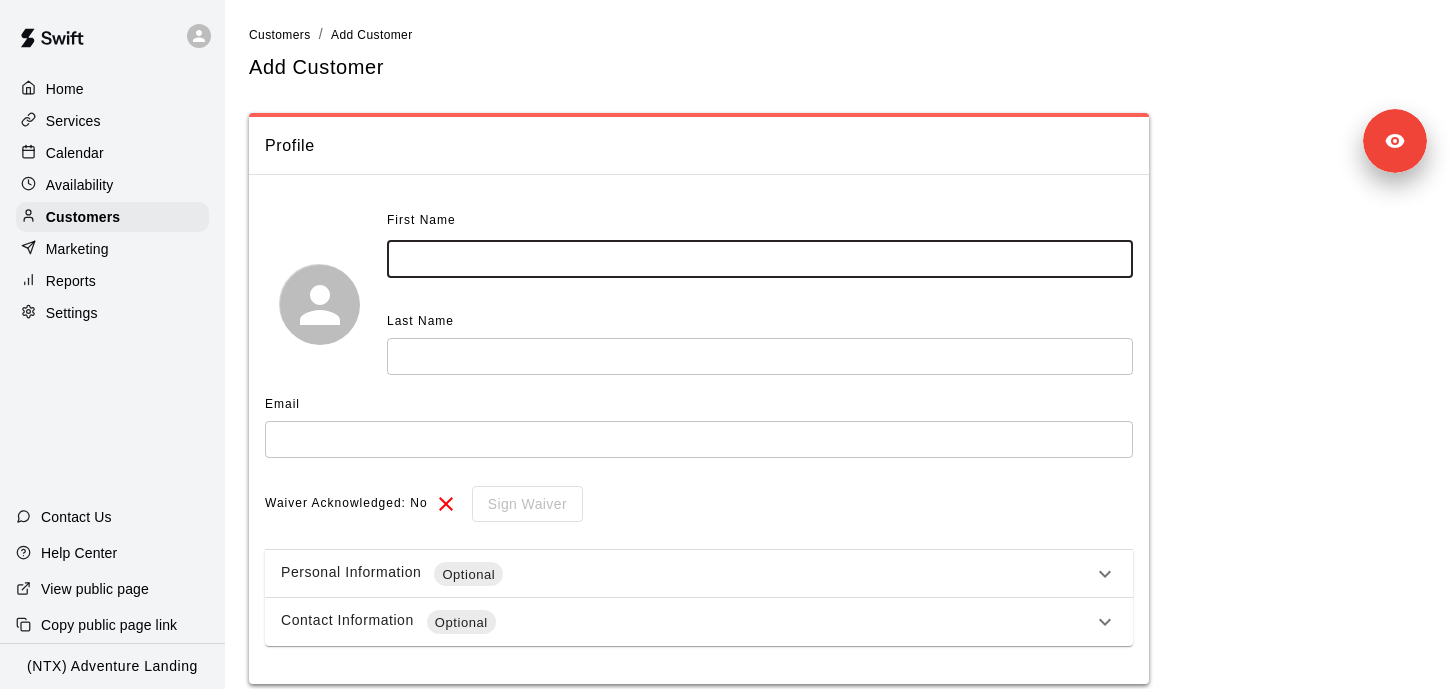 click at bounding box center (760, 259) 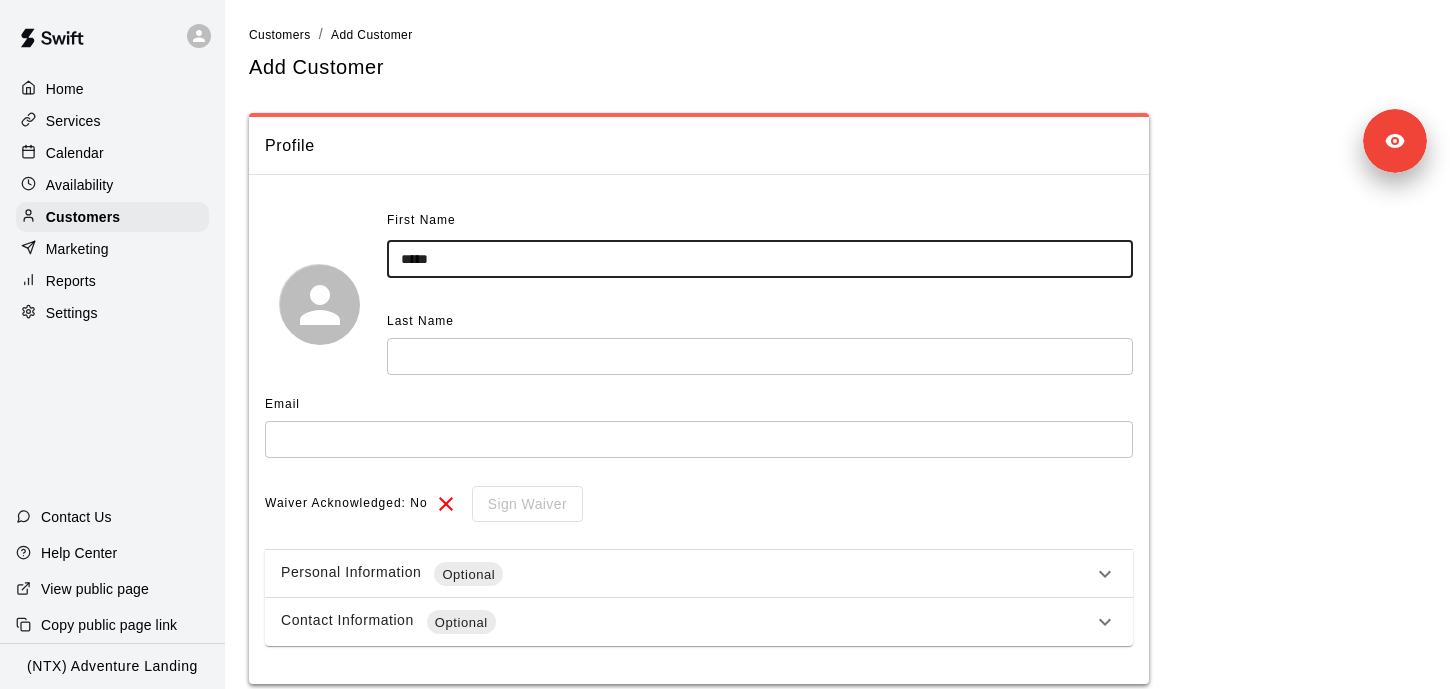 type on "*****" 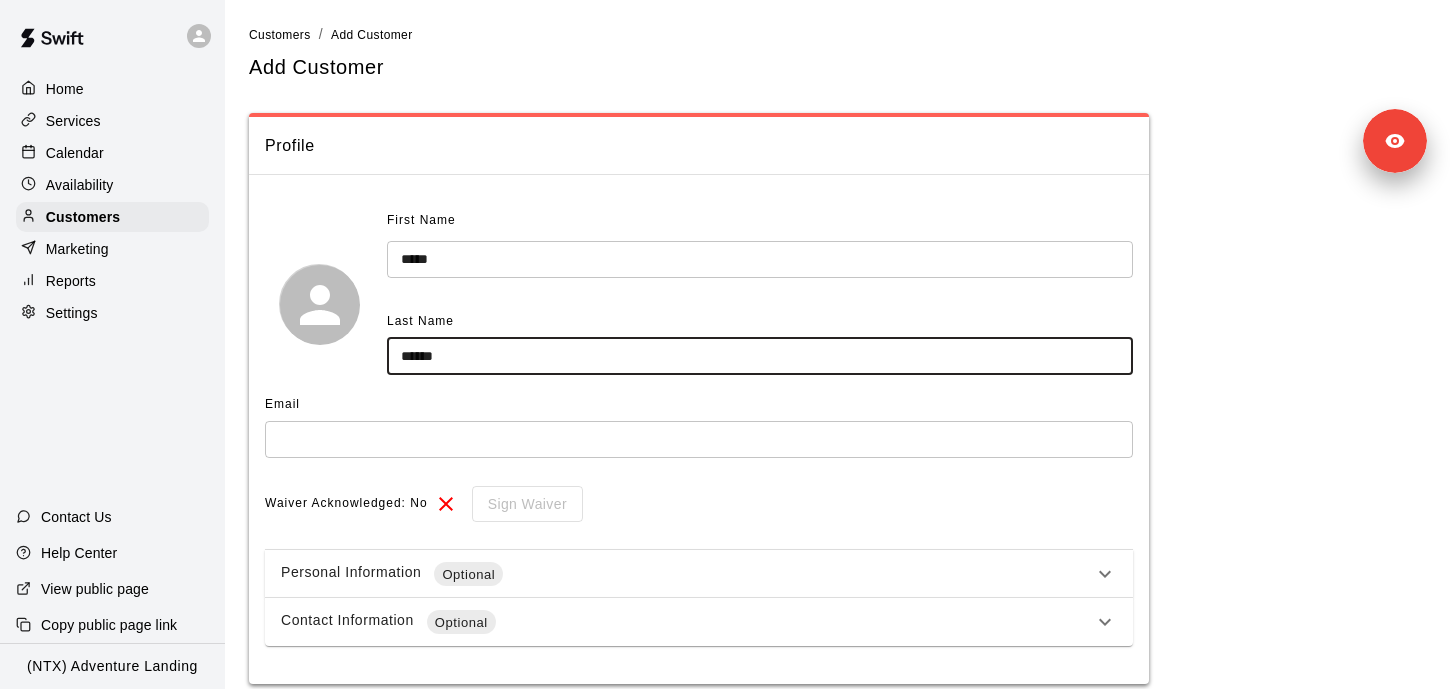 type on "******" 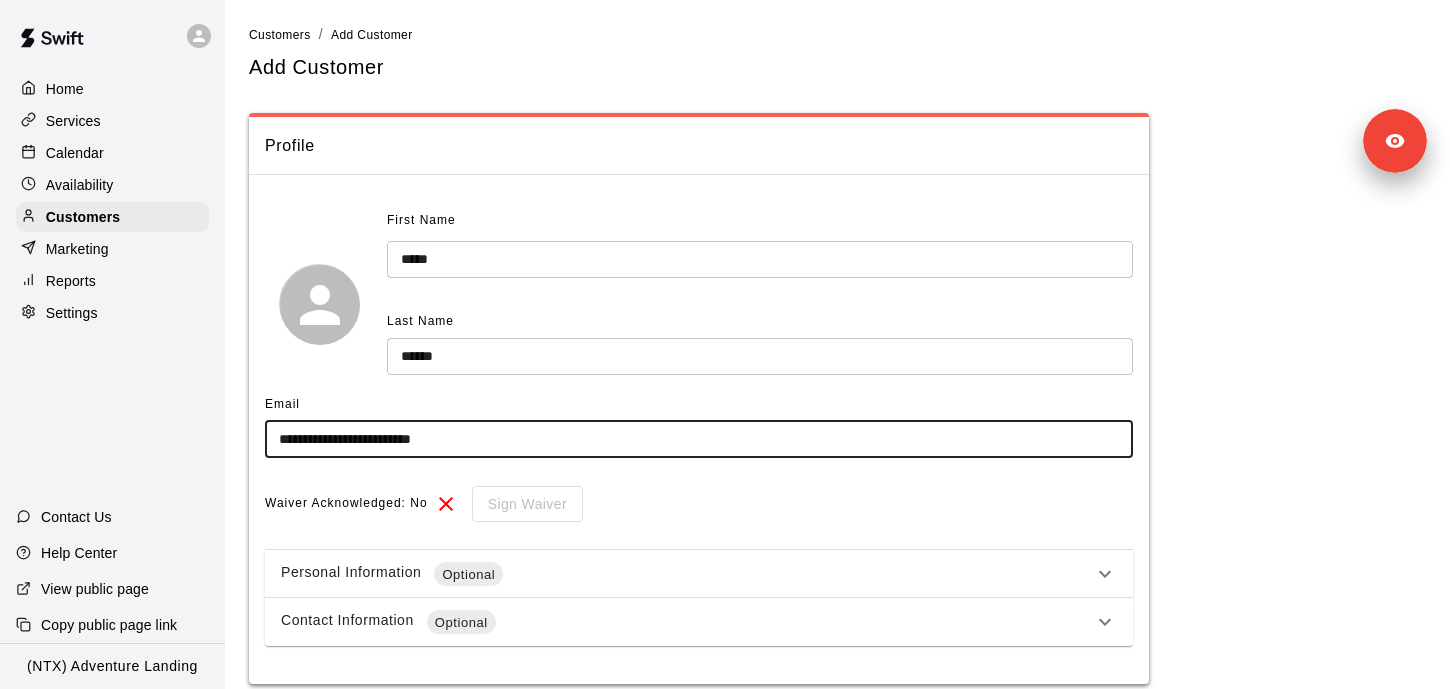 scroll, scrollTop: 76, scrollLeft: 0, axis: vertical 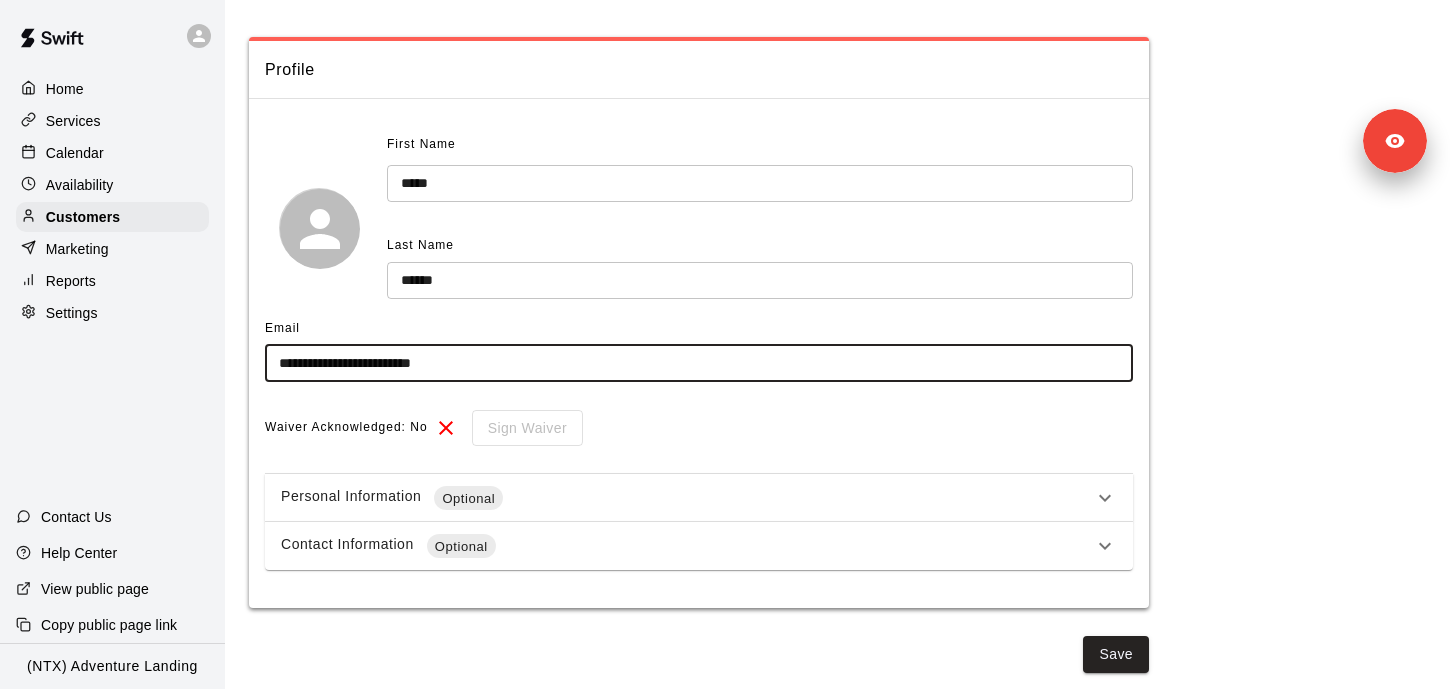 type on "**********" 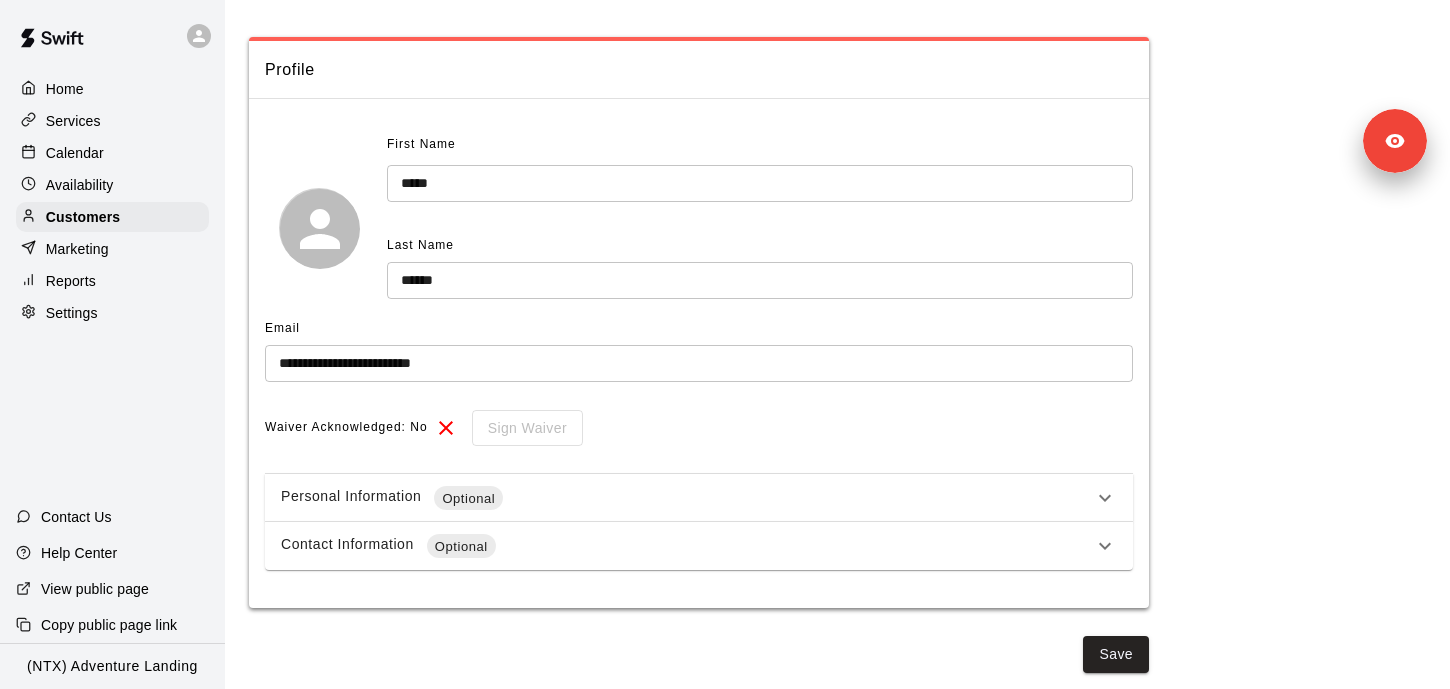 click on "Personal Information Optional" at bounding box center (699, 498) 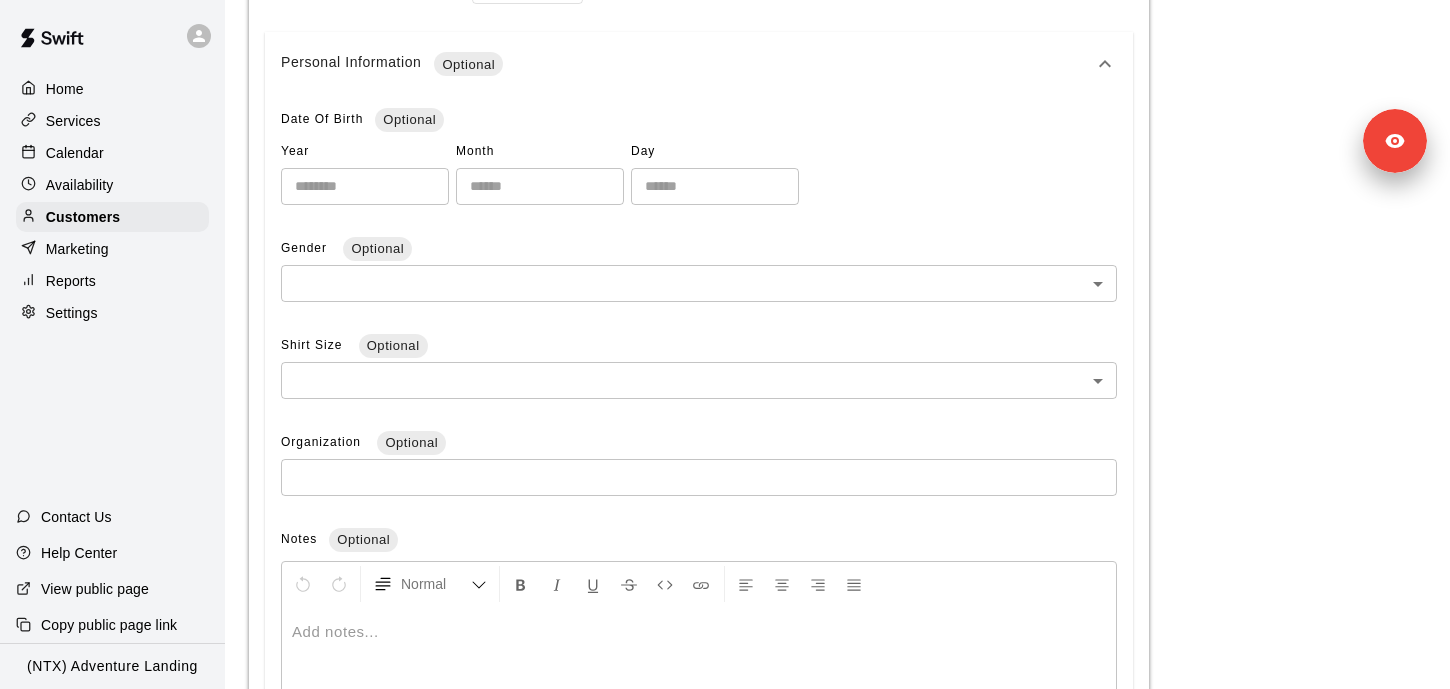 scroll, scrollTop: 791, scrollLeft: 0, axis: vertical 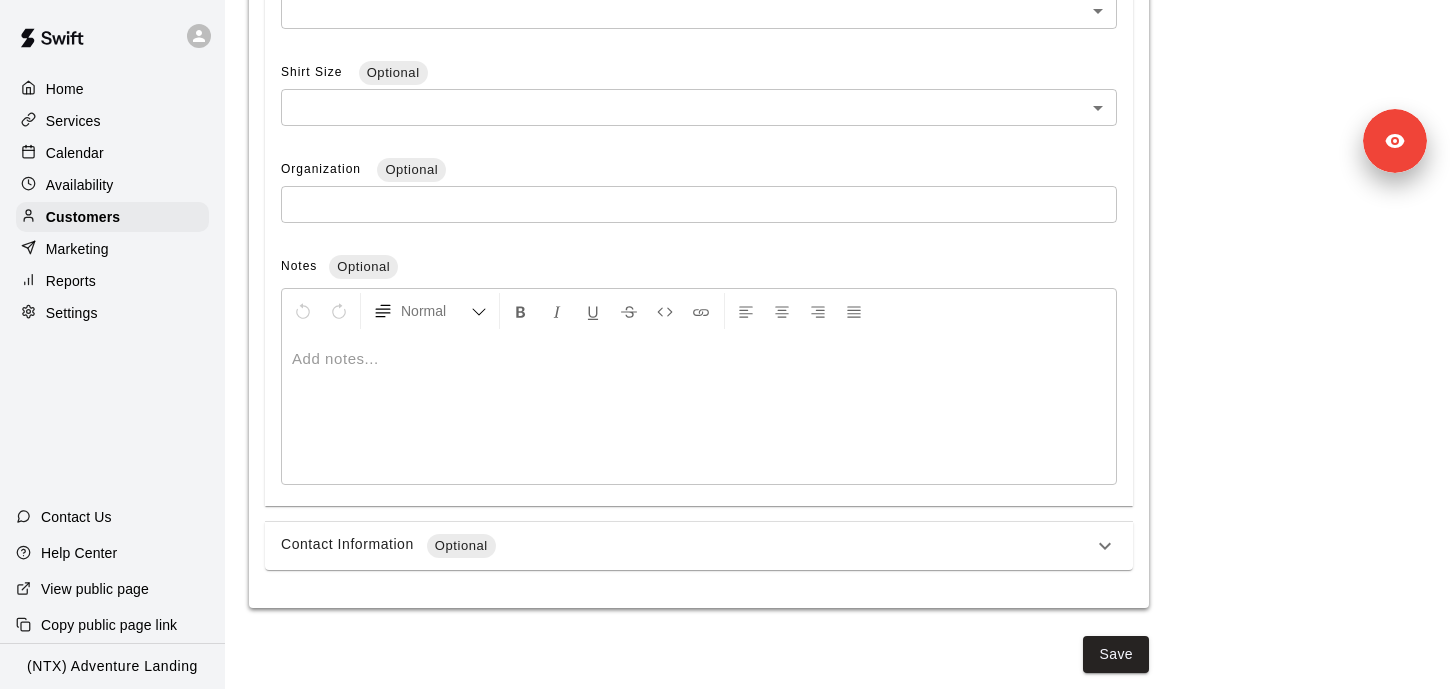 click on "Contact Information Optional" at bounding box center [687, 546] 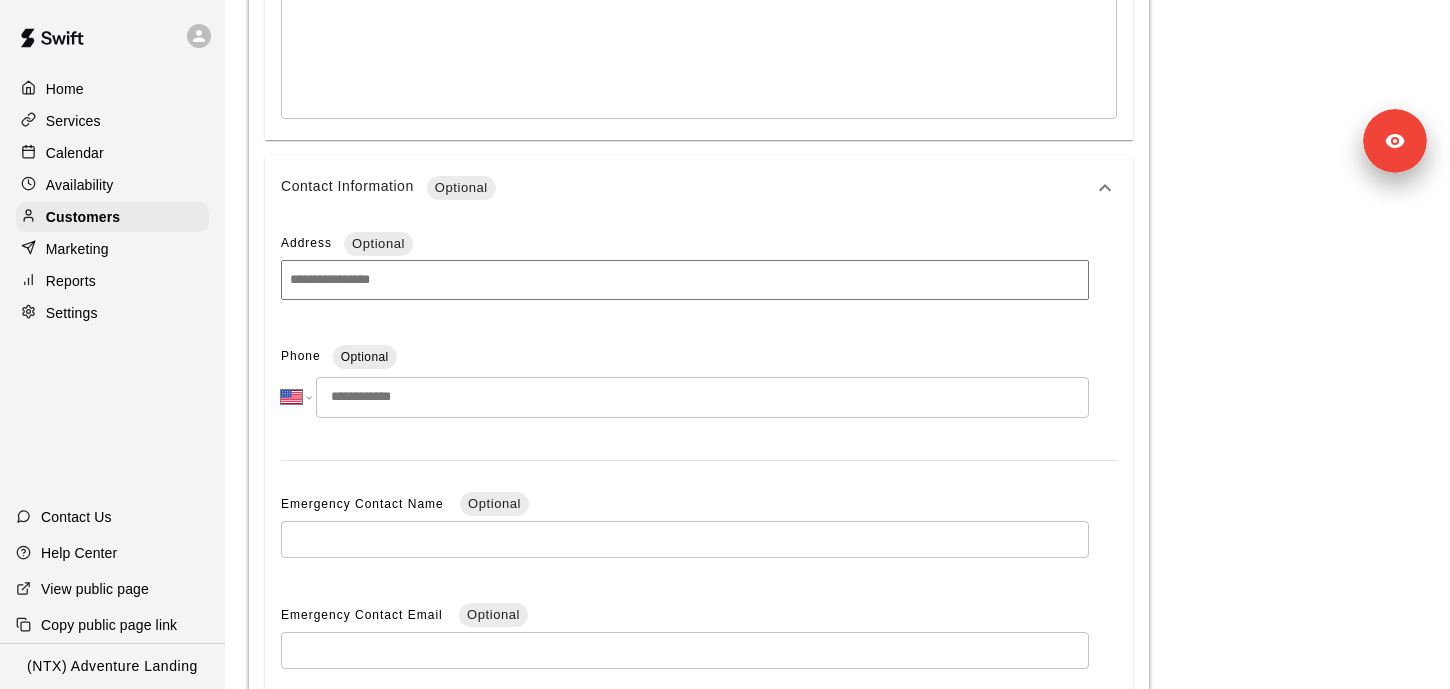 scroll, scrollTop: 1284, scrollLeft: 0, axis: vertical 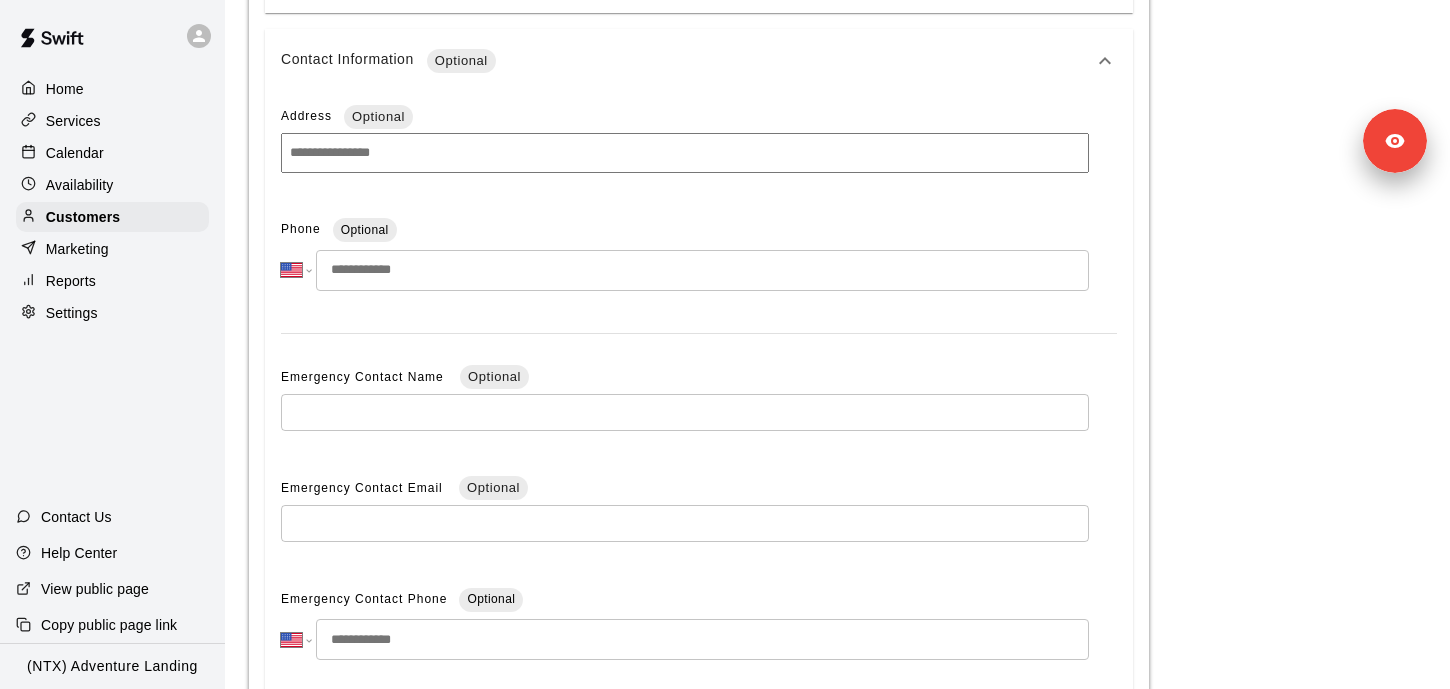 click at bounding box center [685, 412] 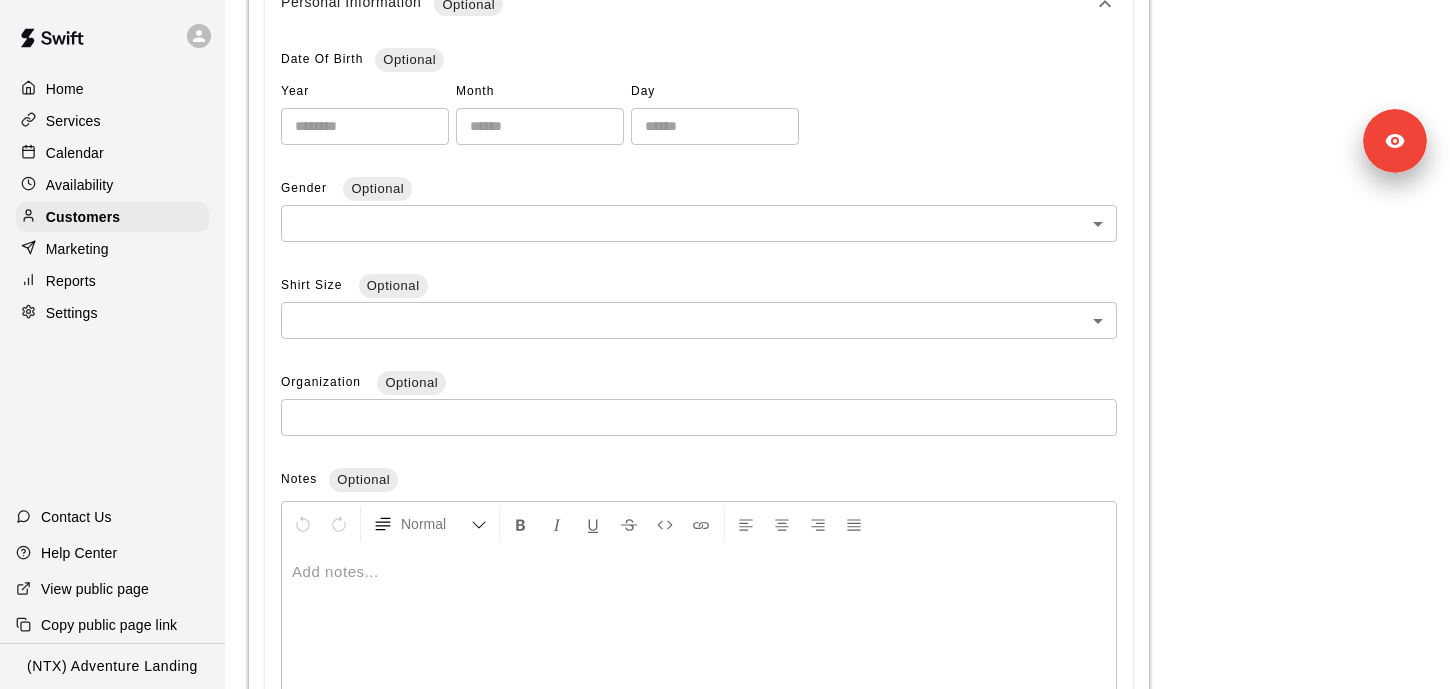 scroll, scrollTop: 0, scrollLeft: 0, axis: both 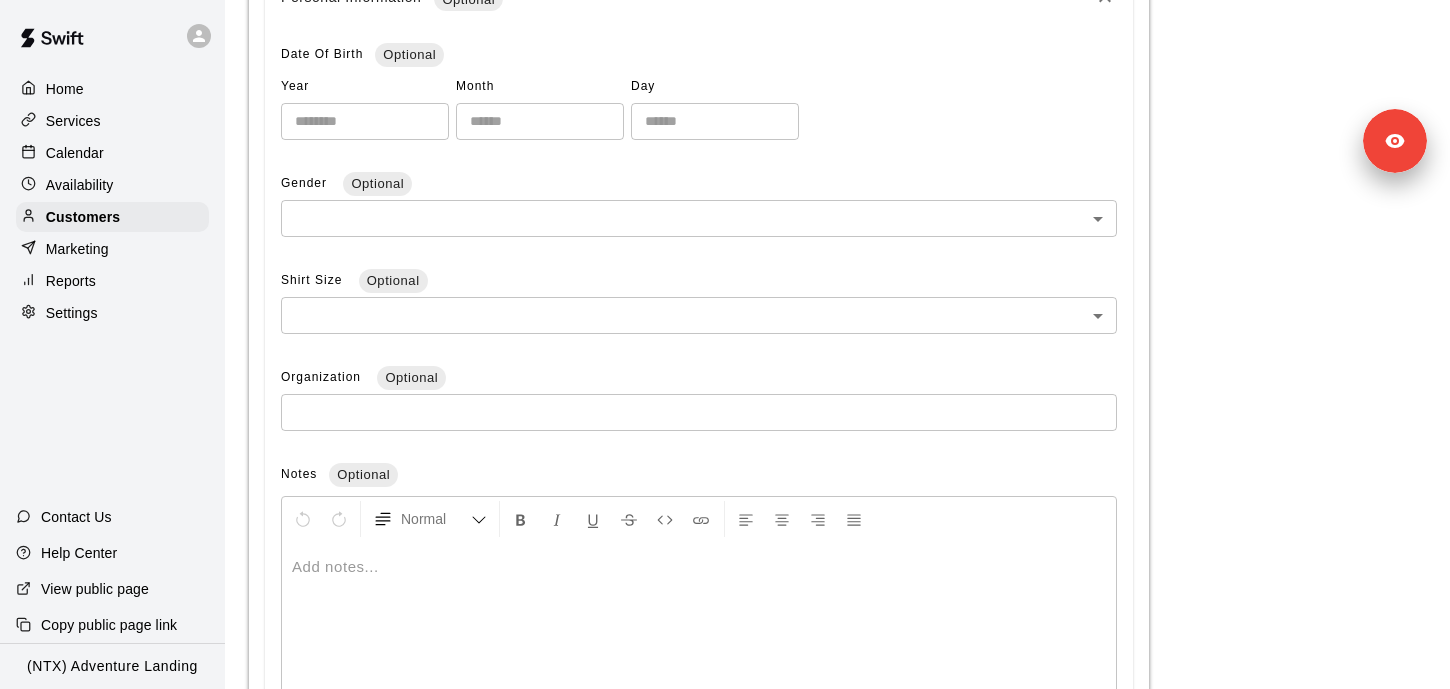 click at bounding box center [699, 412] 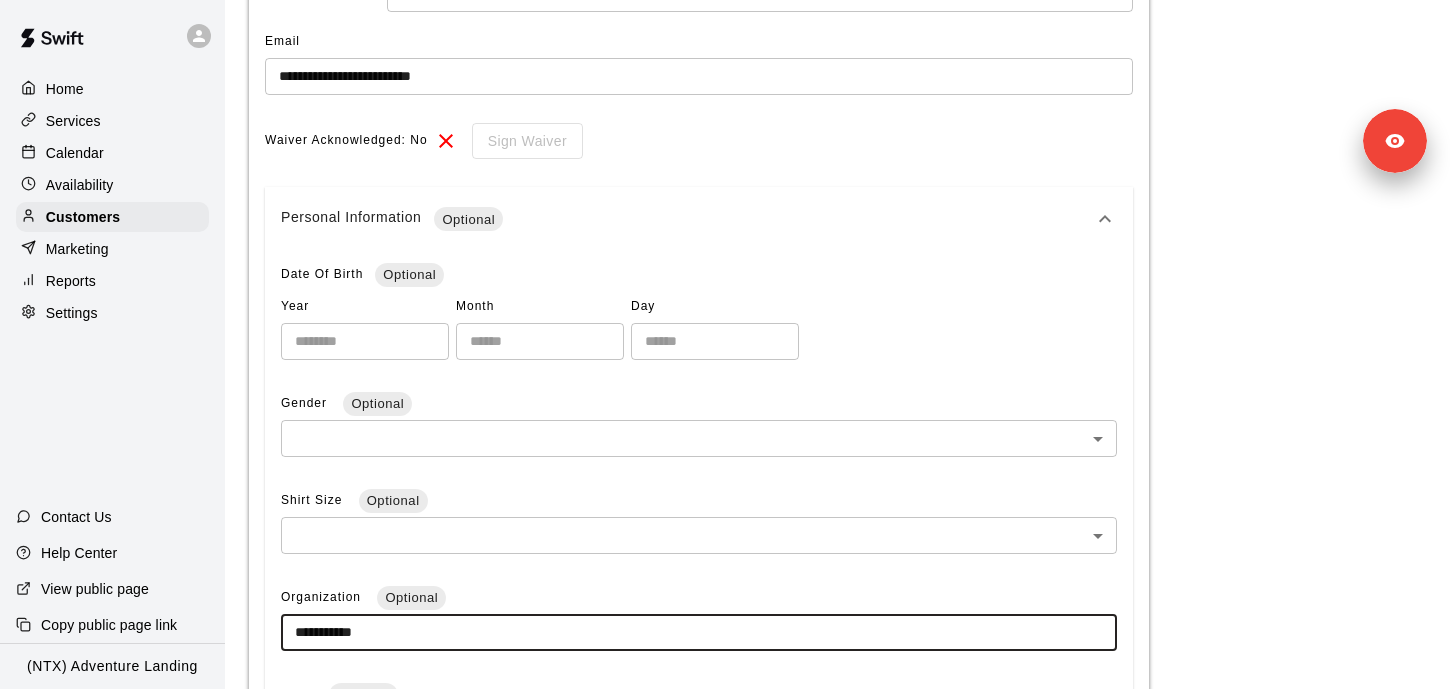 scroll, scrollTop: 553, scrollLeft: 0, axis: vertical 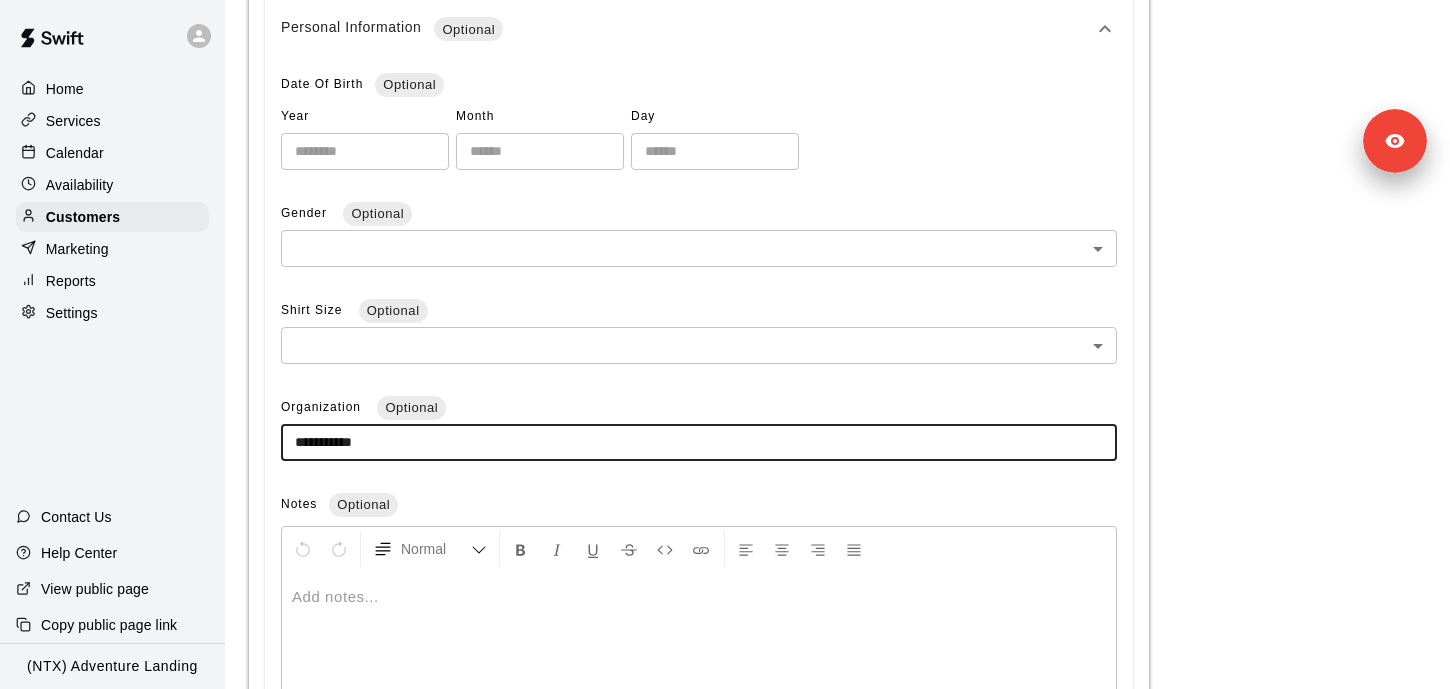 type on "**********" 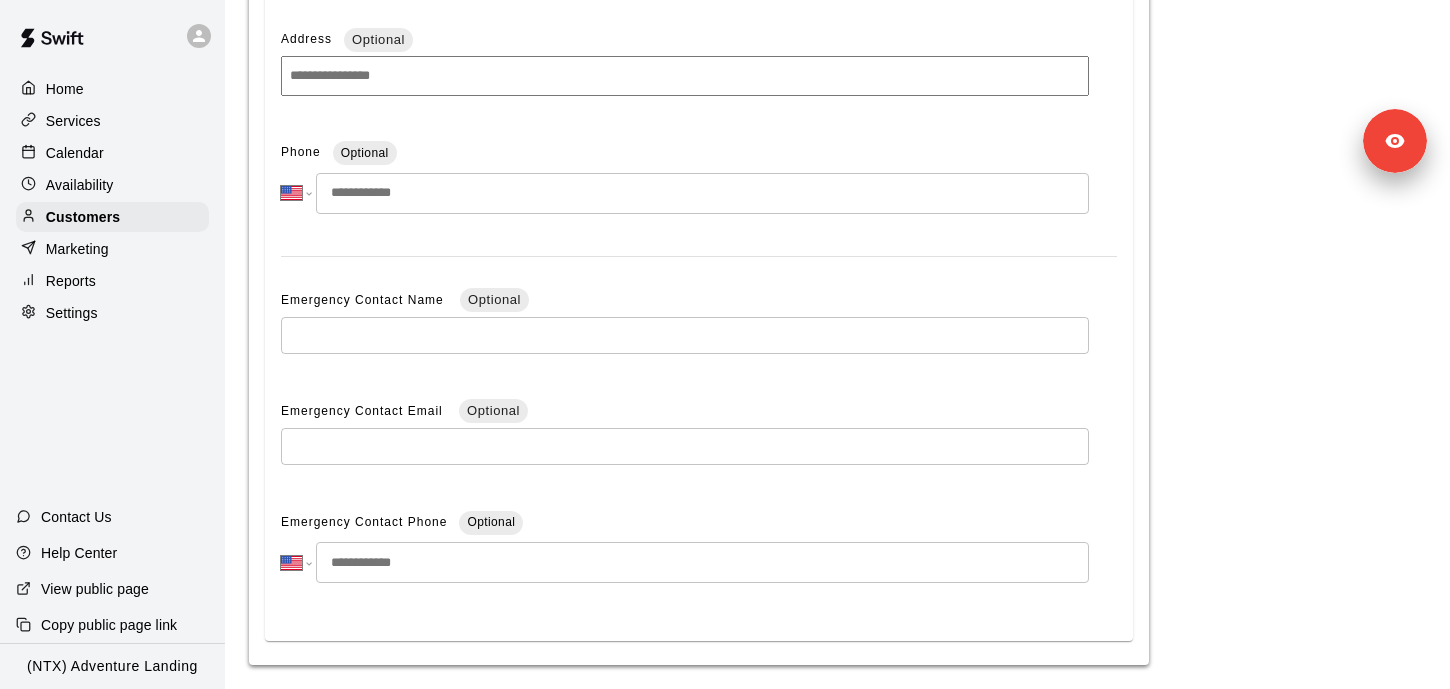 scroll, scrollTop: 1421, scrollLeft: 0, axis: vertical 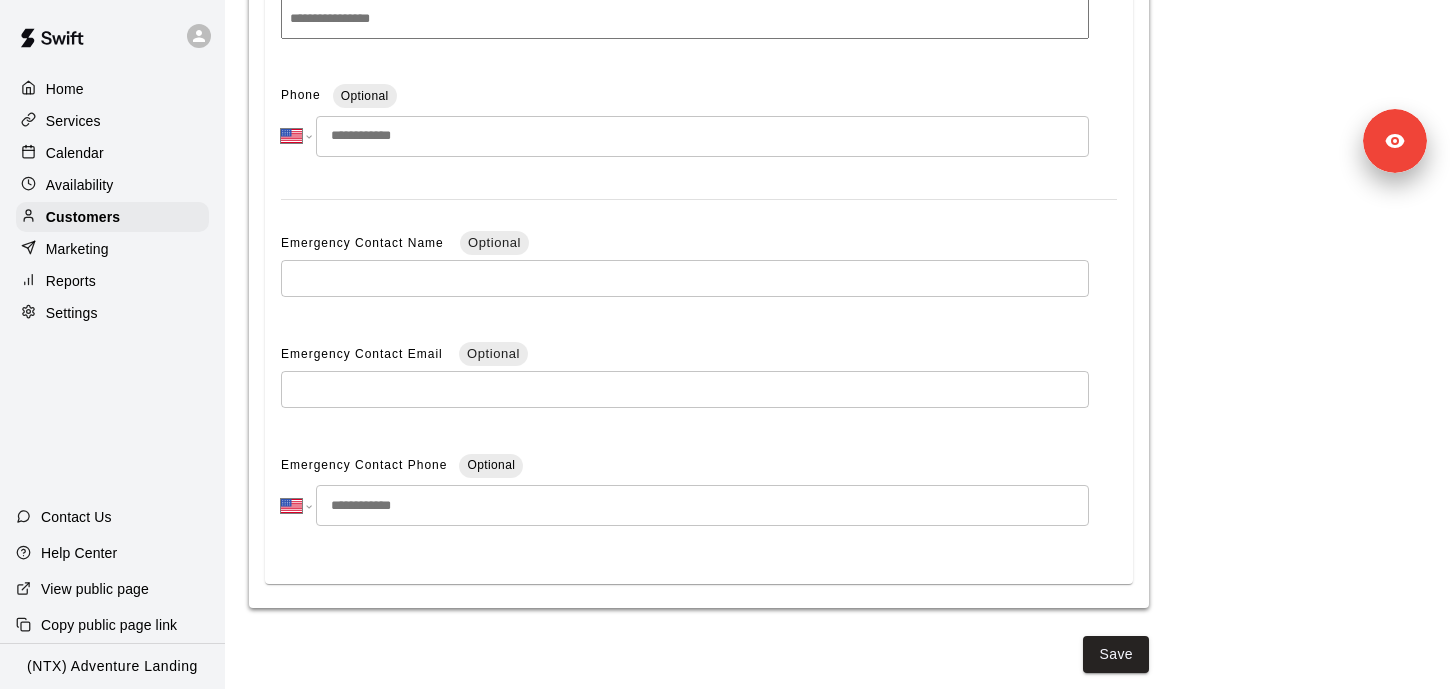 click at bounding box center [685, 278] 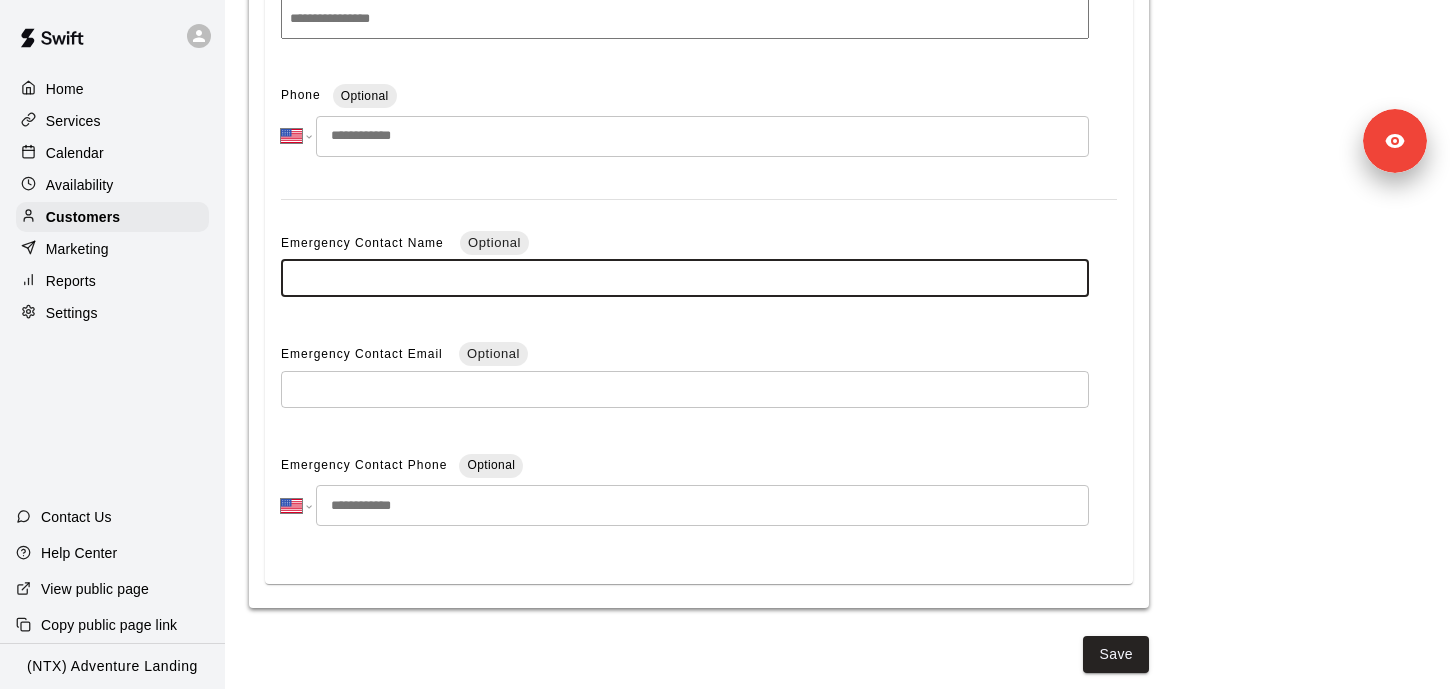 paste on "**********" 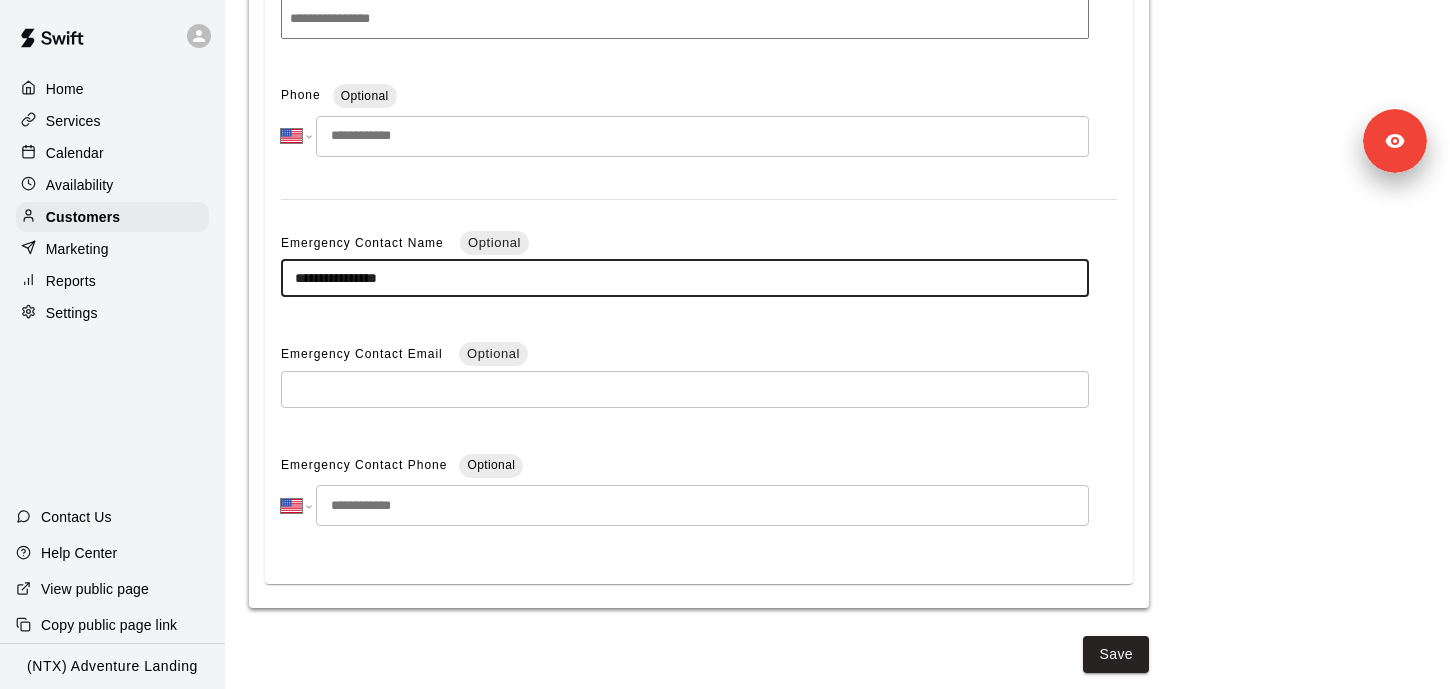 type on "**********" 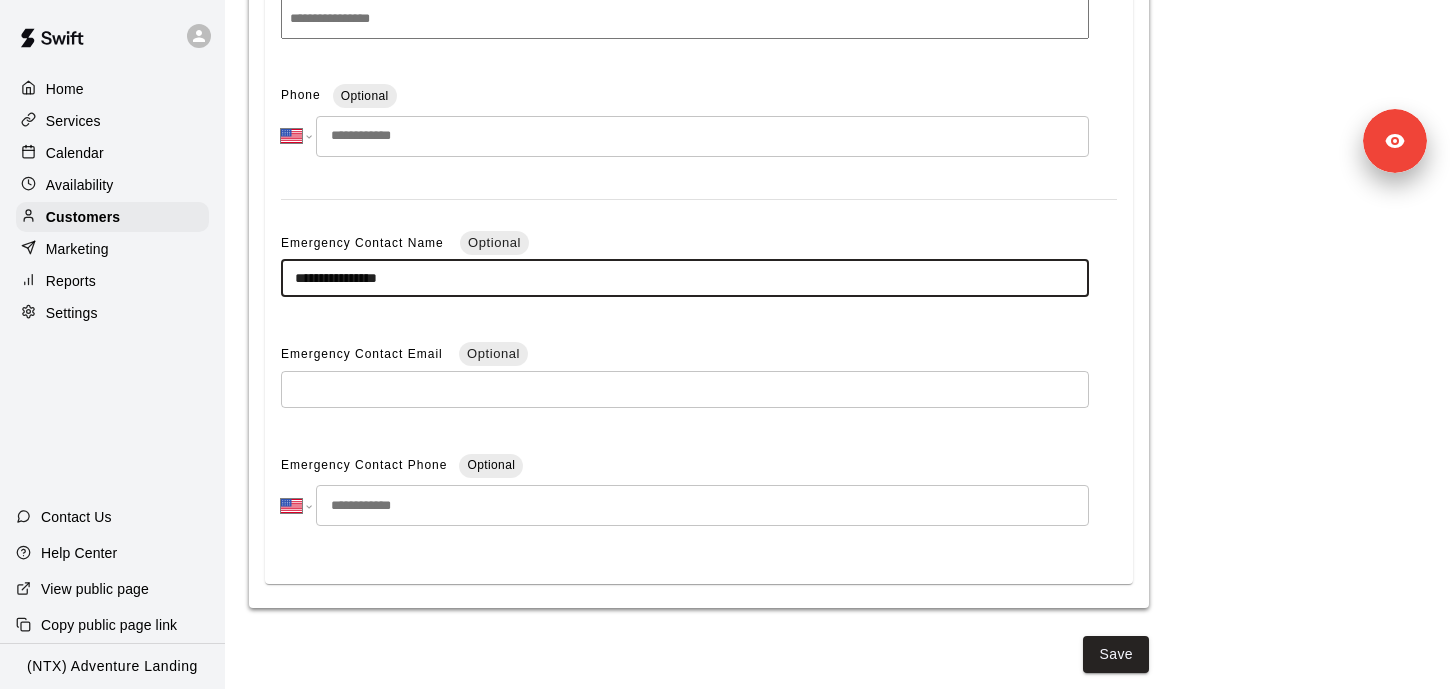 click at bounding box center [702, 505] 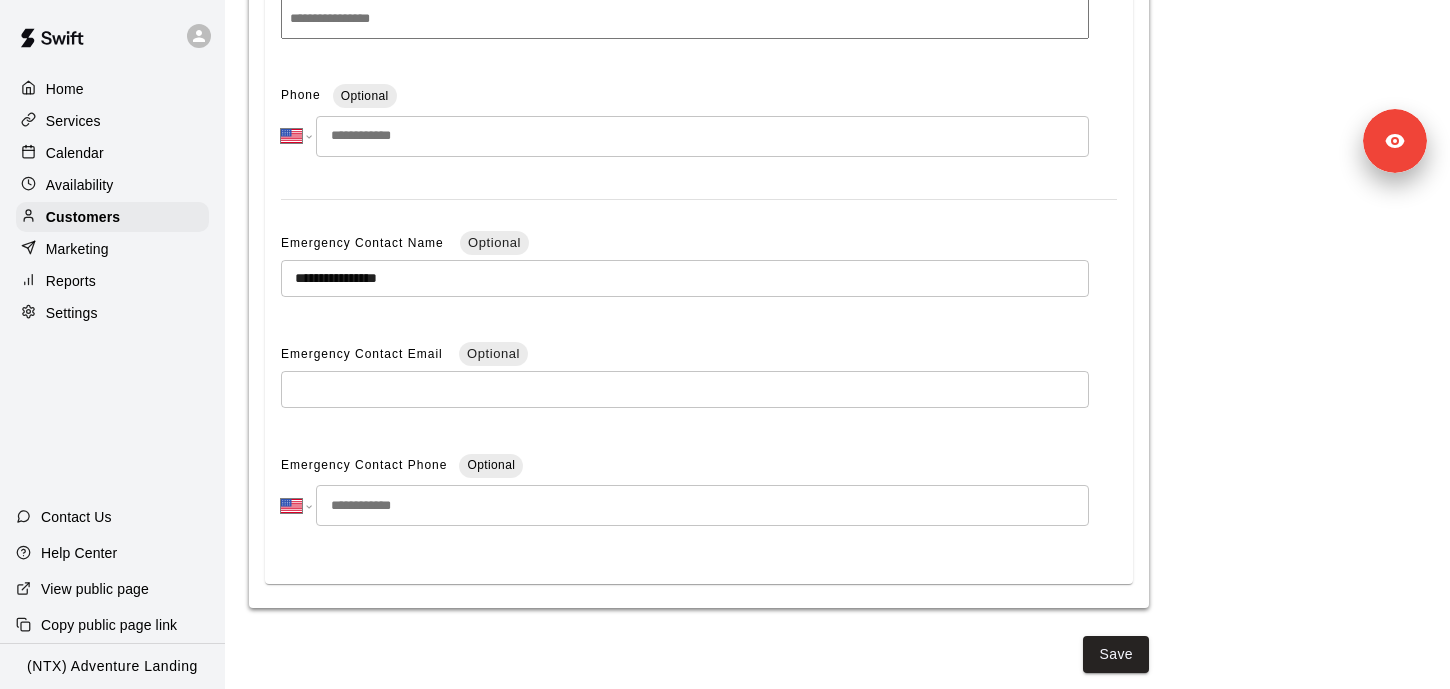 paste on "**********" 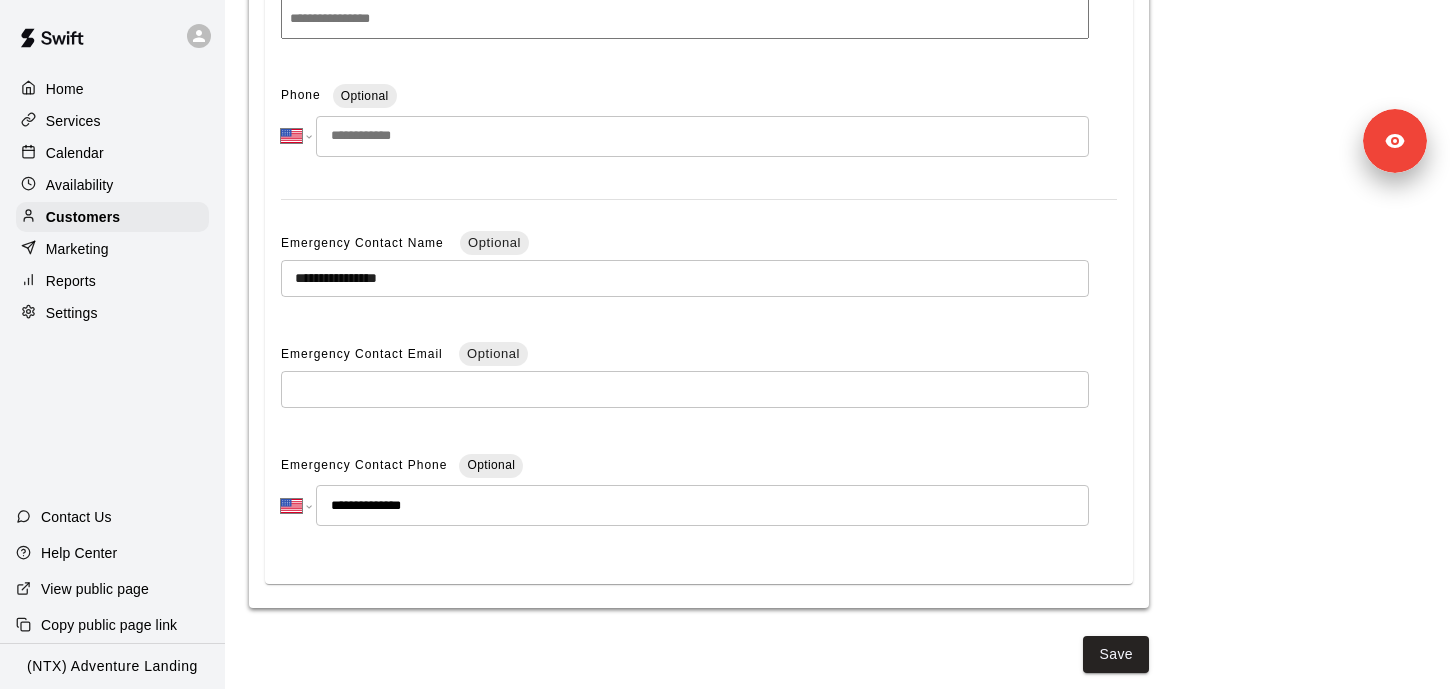type on "**********" 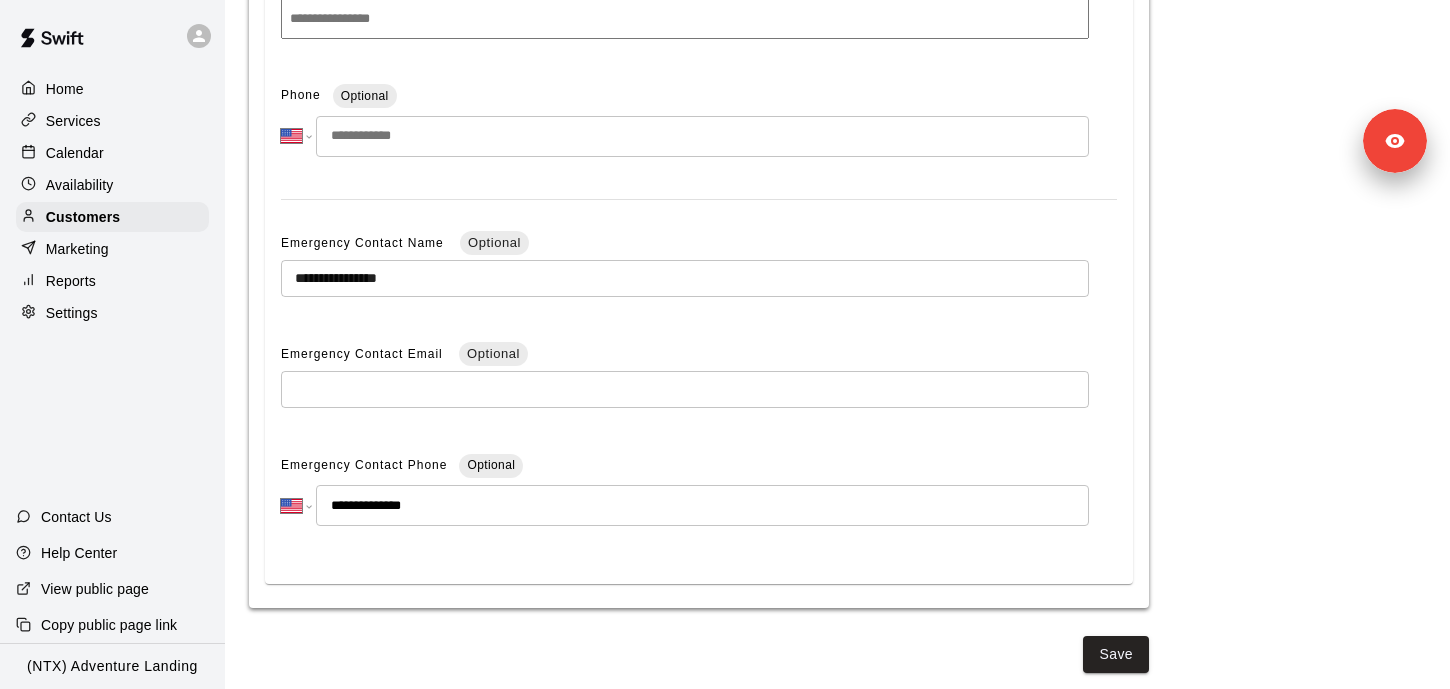 click at bounding box center (685, 389) 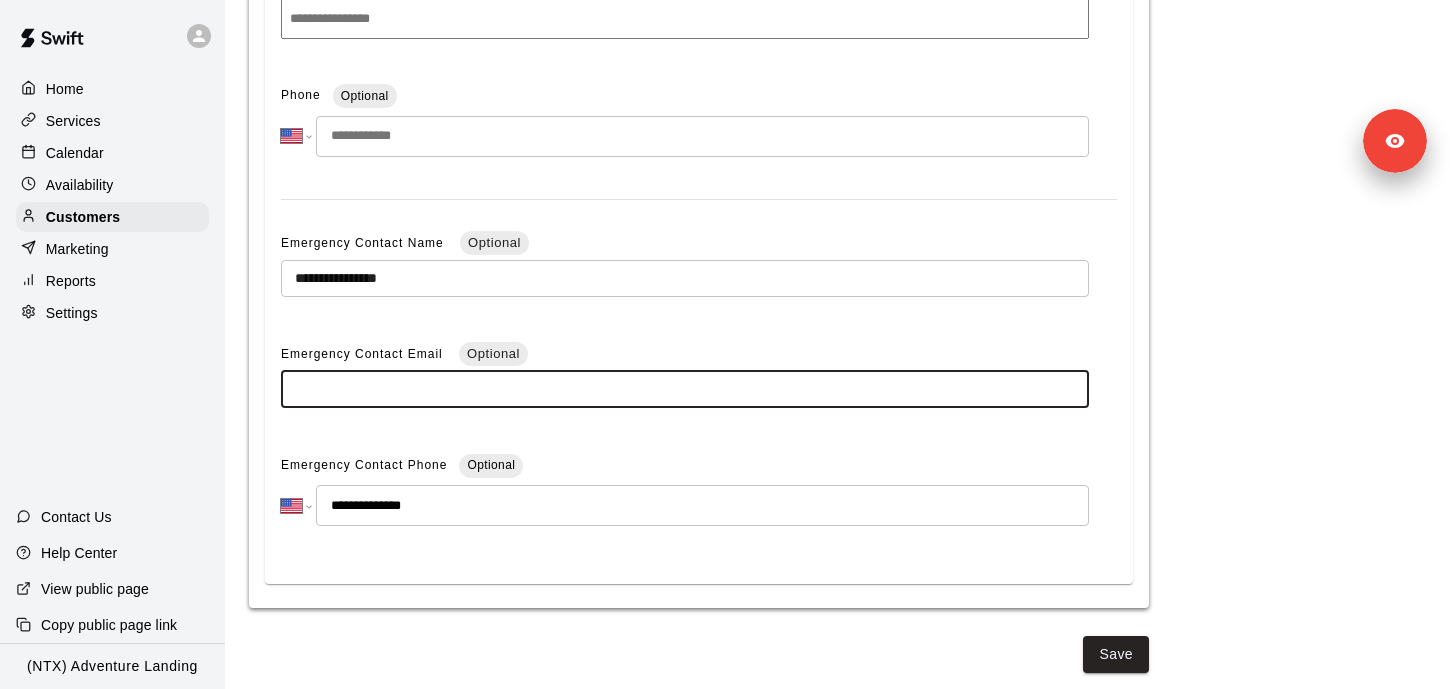 click at bounding box center (685, 389) 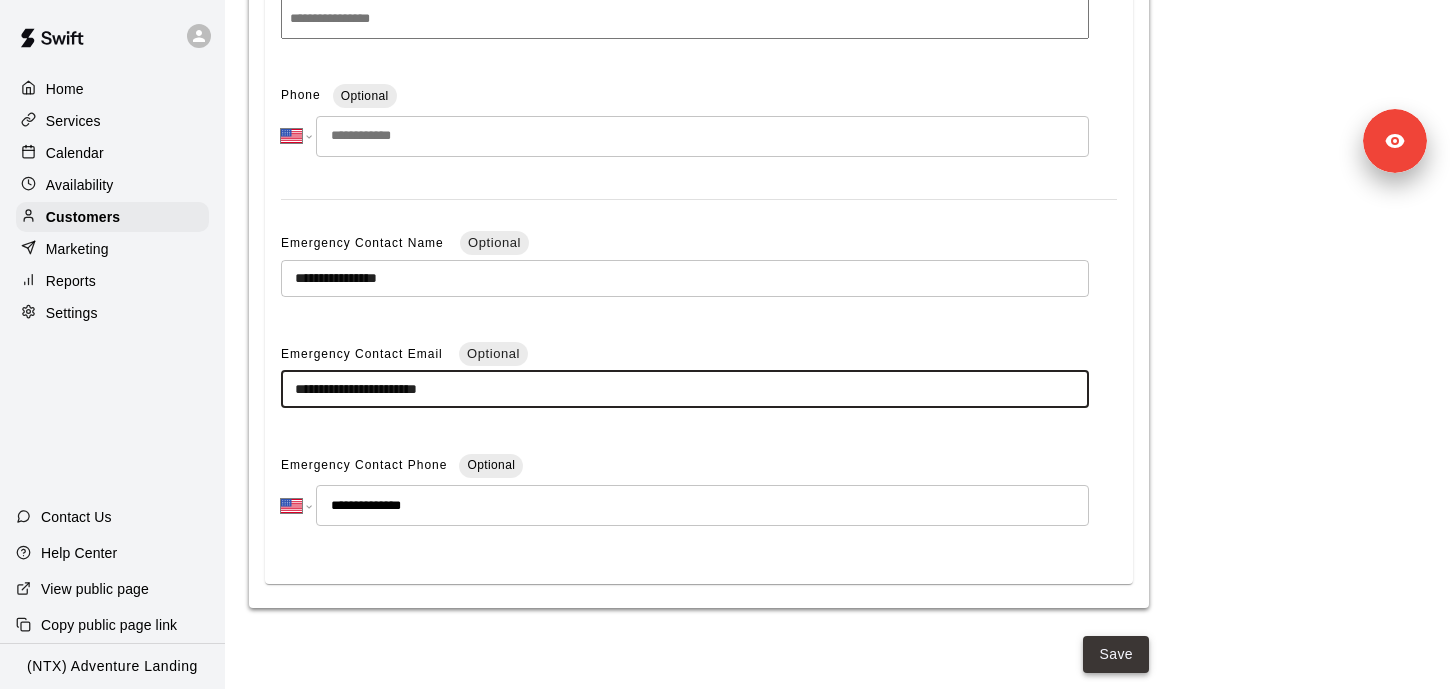 type on "**********" 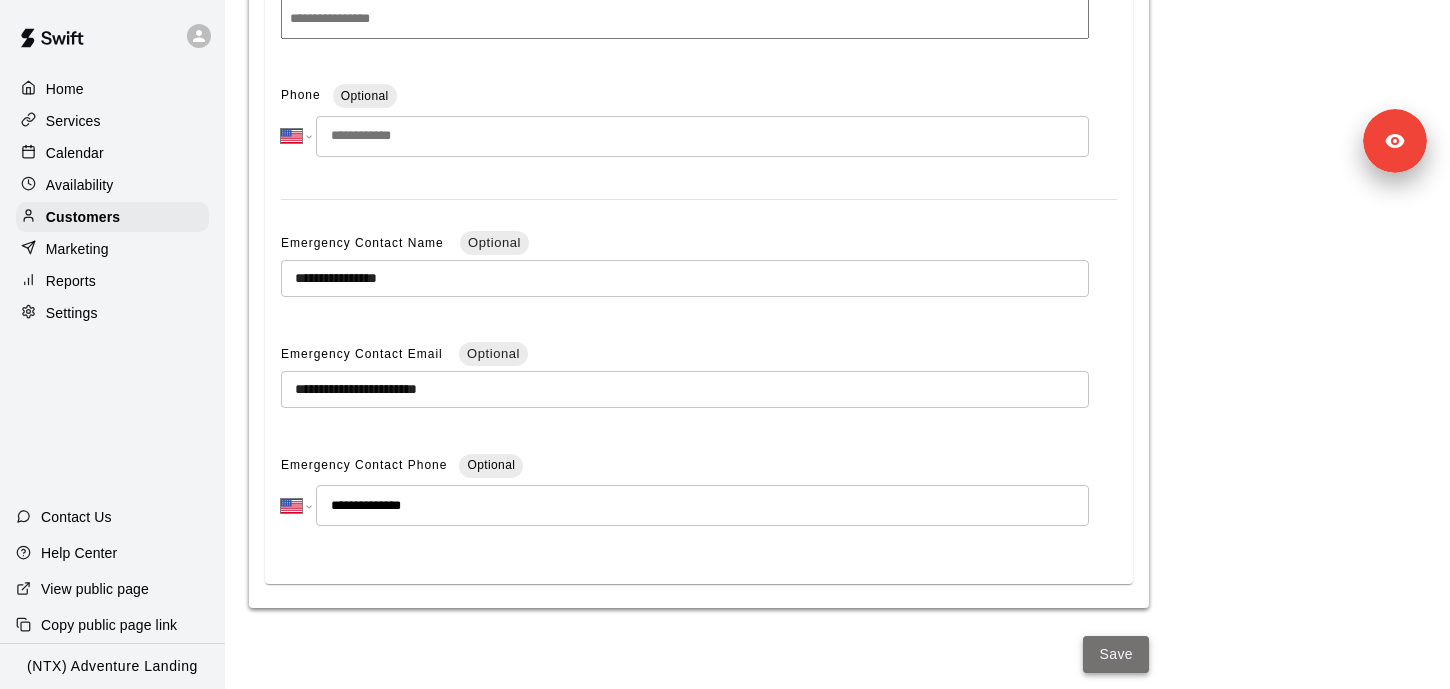 click on "Save" at bounding box center (1116, 654) 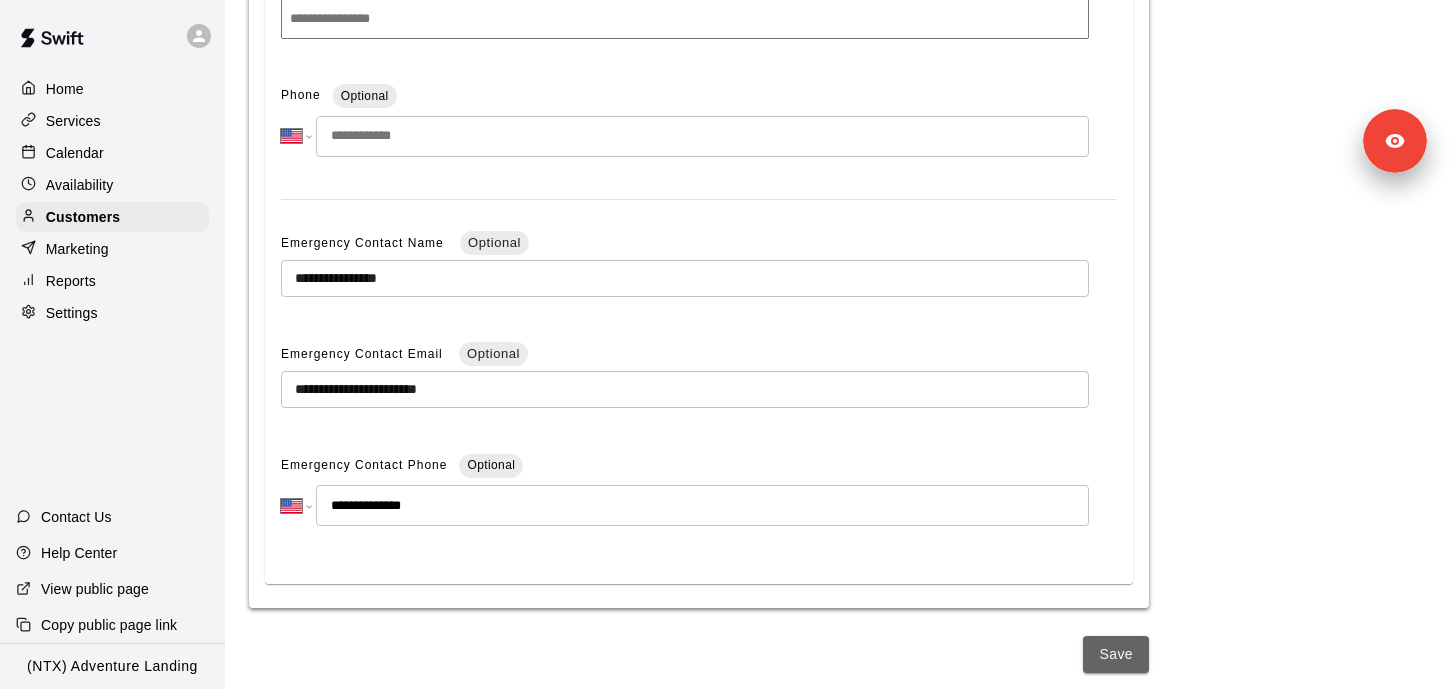 scroll, scrollTop: 0, scrollLeft: 0, axis: both 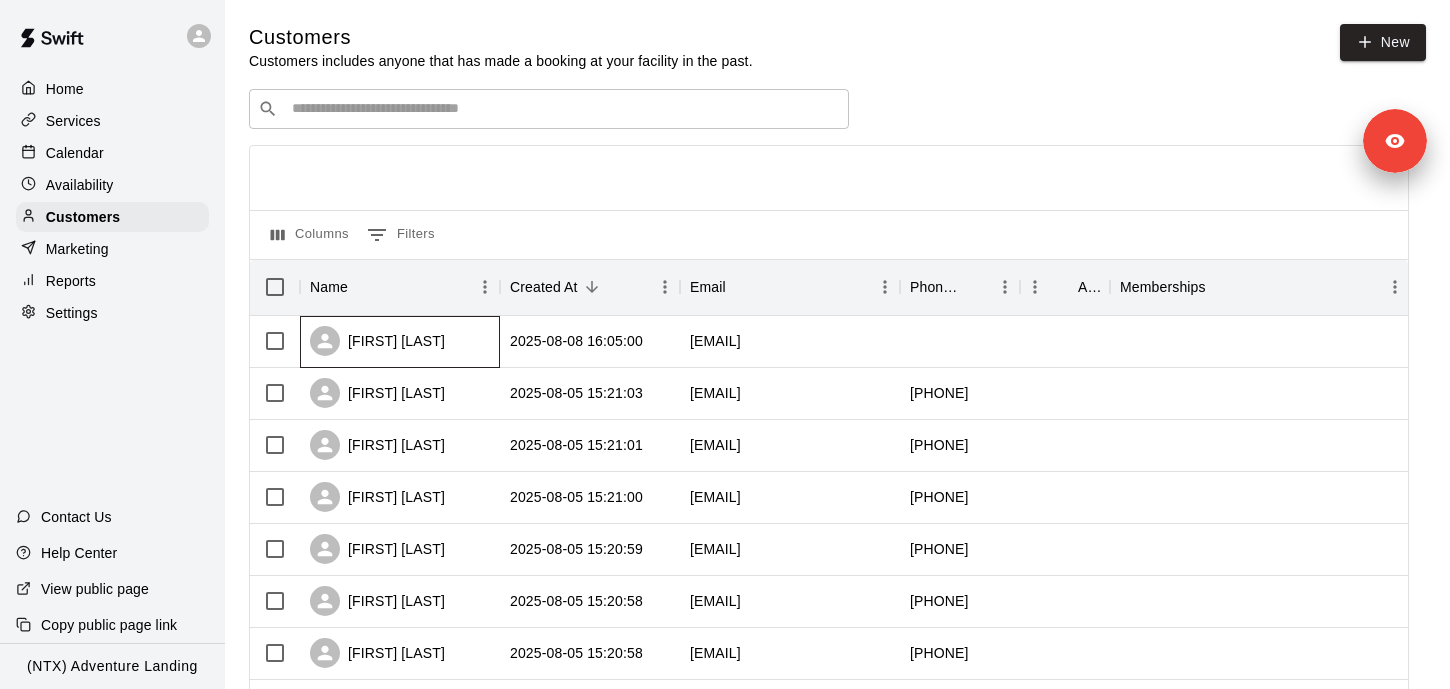 click on "[FIRST] [LAST]" at bounding box center (400, 342) 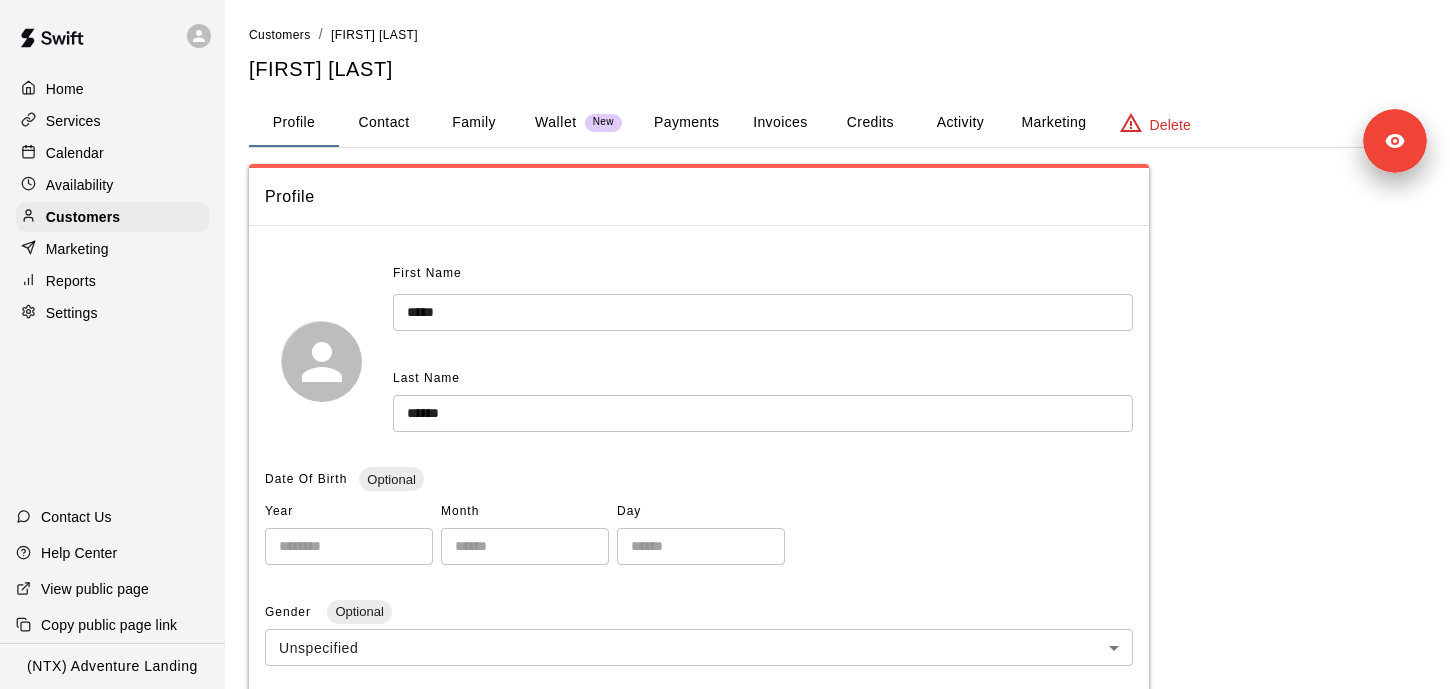 click on "Home" at bounding box center [65, 89] 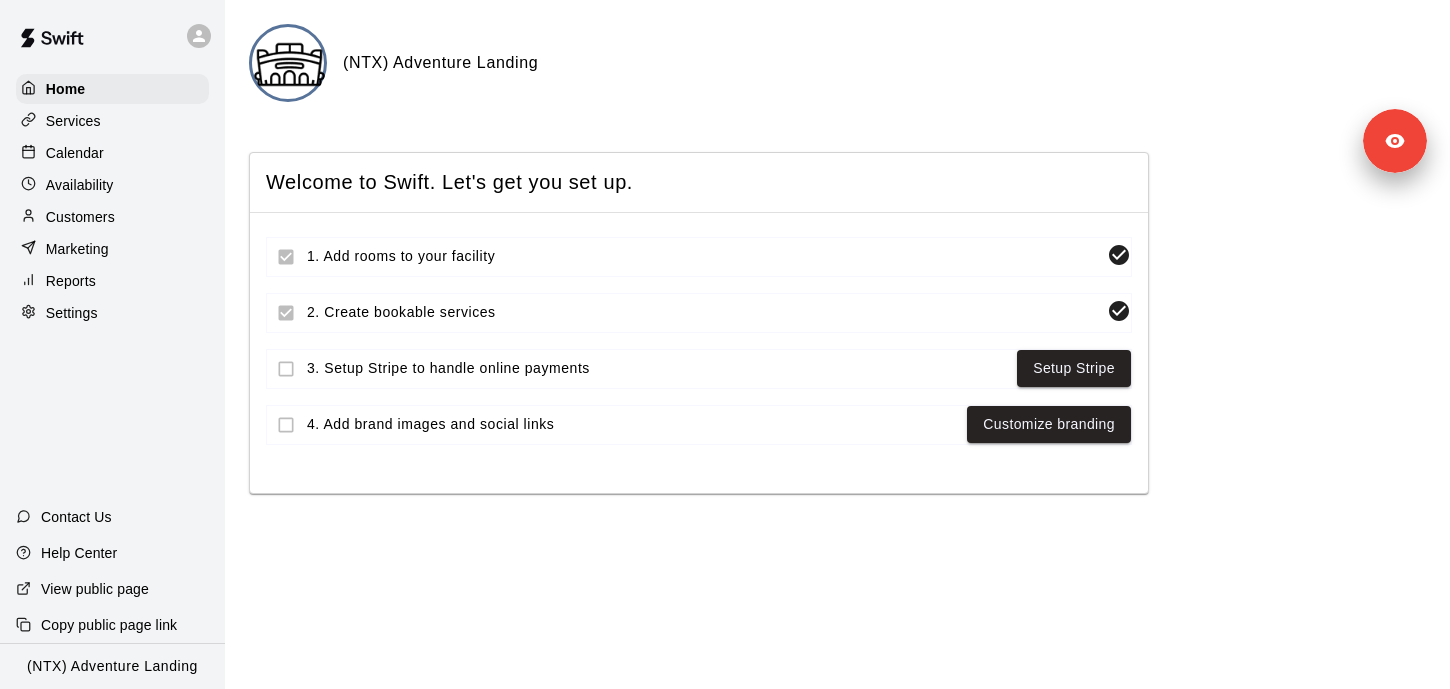 click at bounding box center (204, 36) 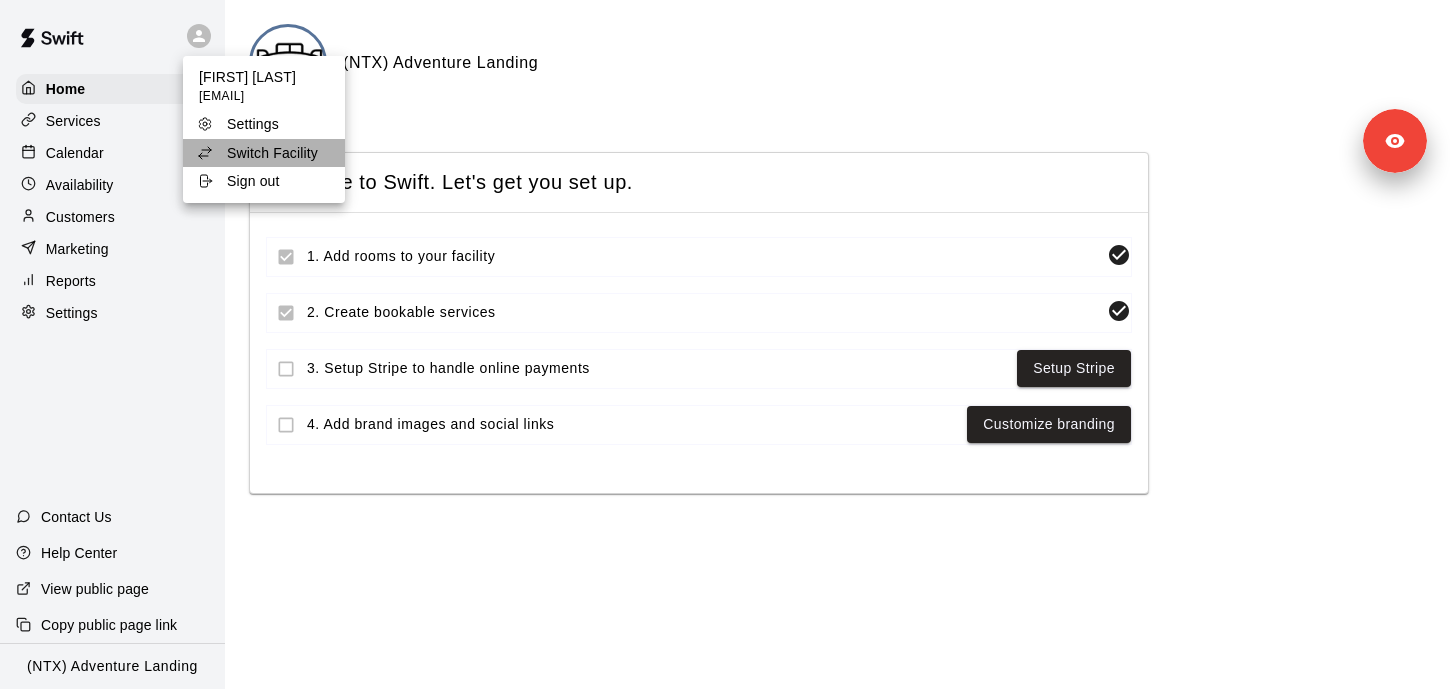 click on "Switch Facility" at bounding box center (272, 153) 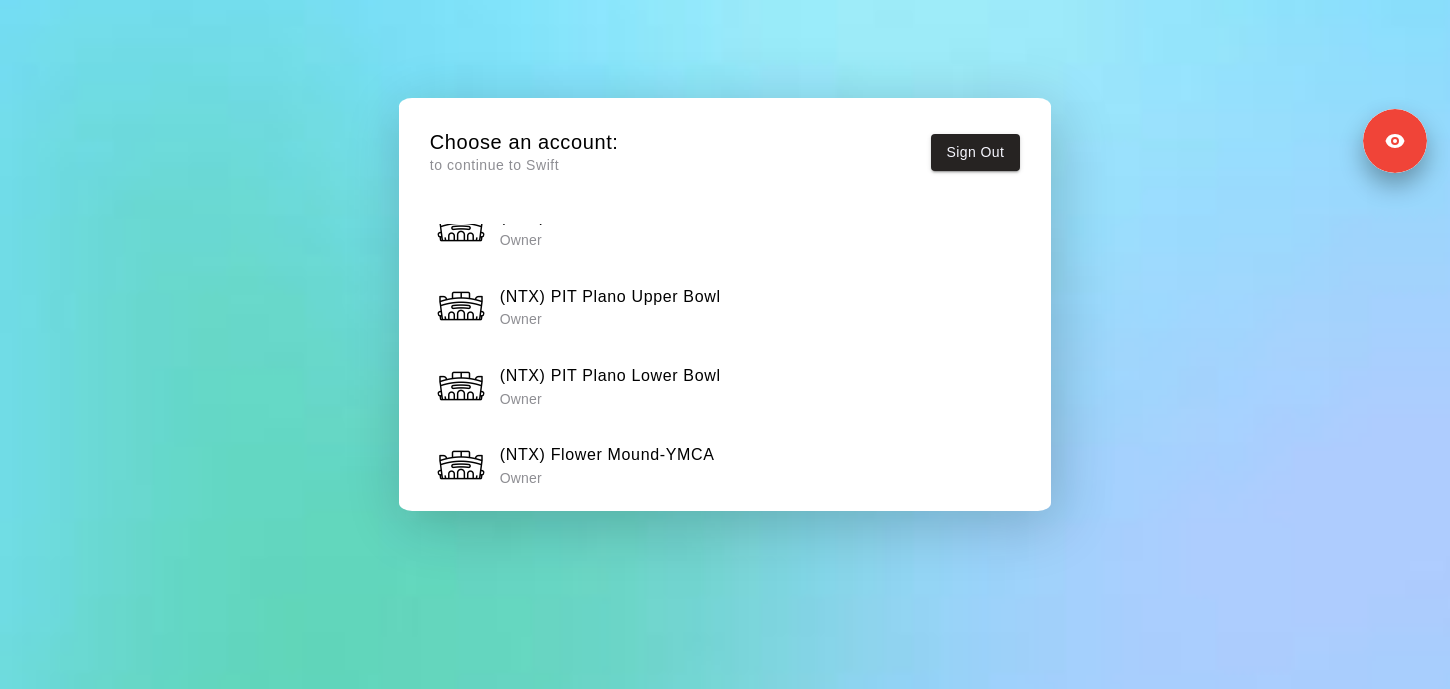 scroll, scrollTop: 1705, scrollLeft: 0, axis: vertical 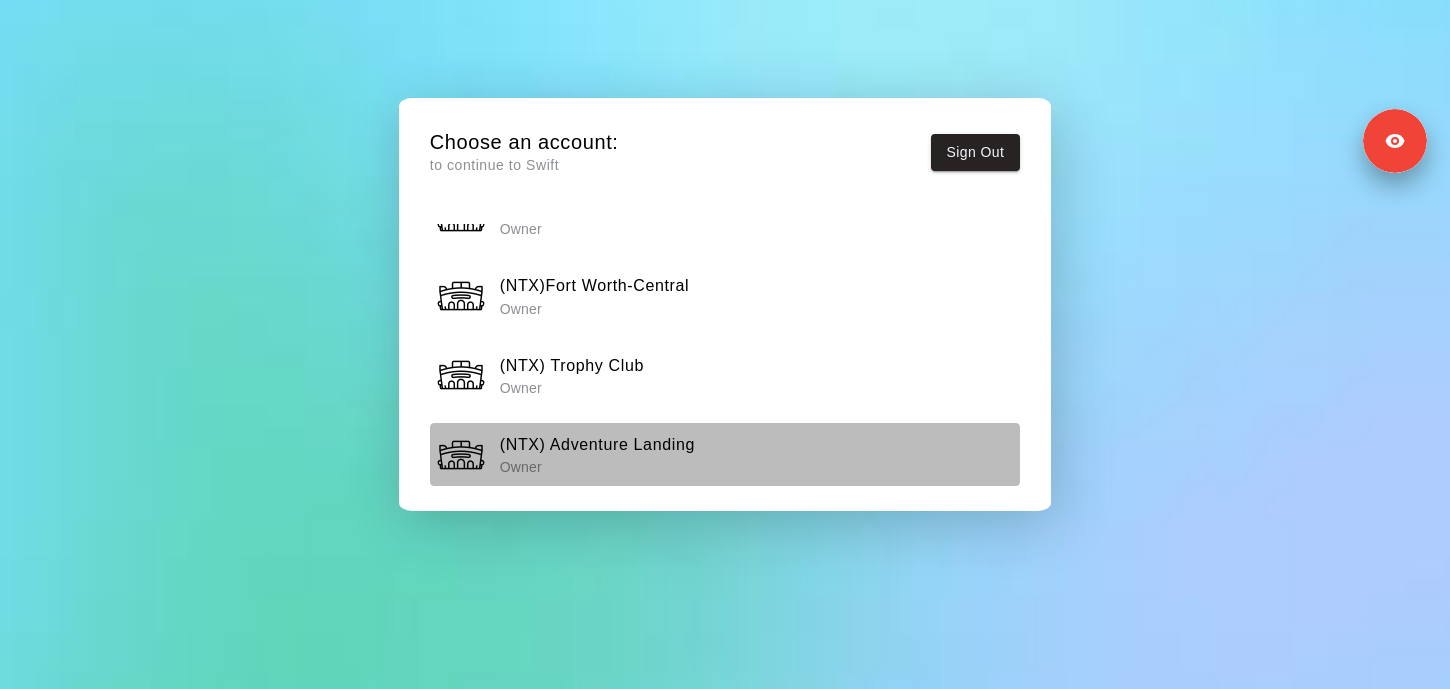 click on "Owner" at bounding box center (597, 467) 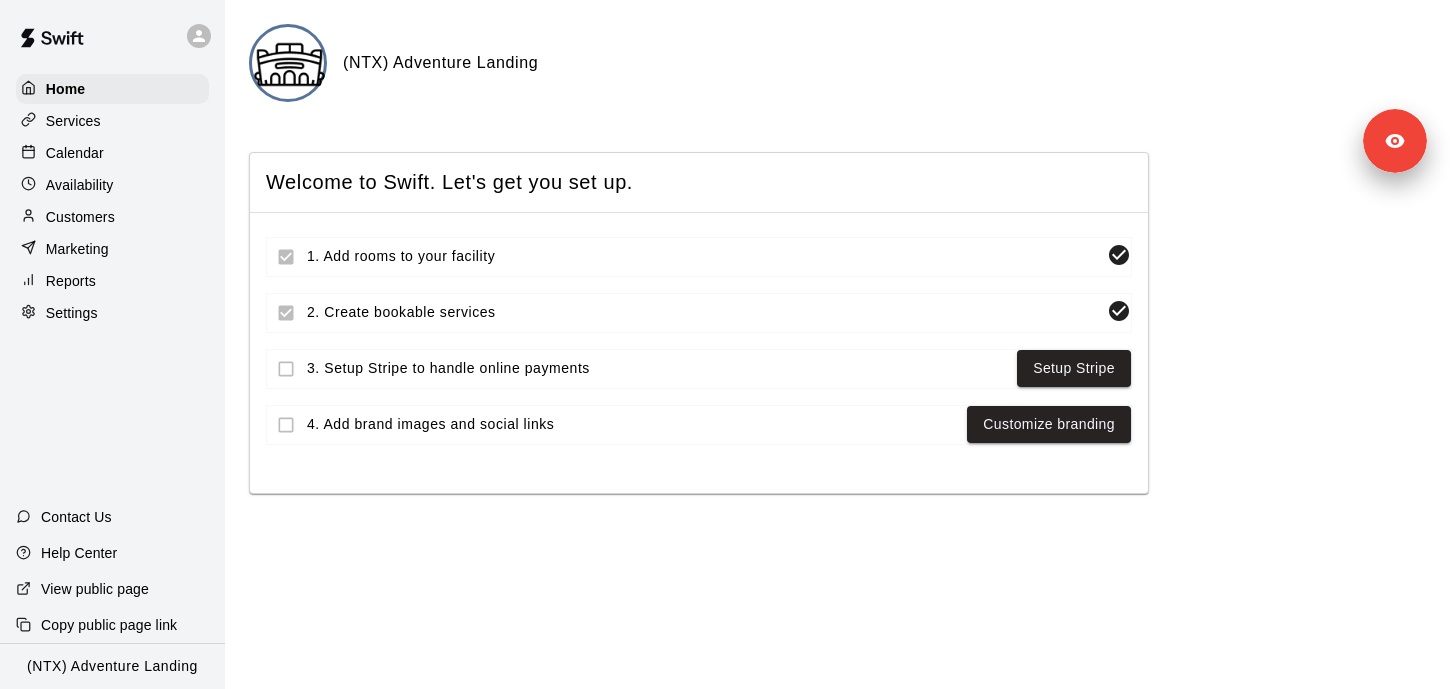 click on "Customers" at bounding box center (80, 217) 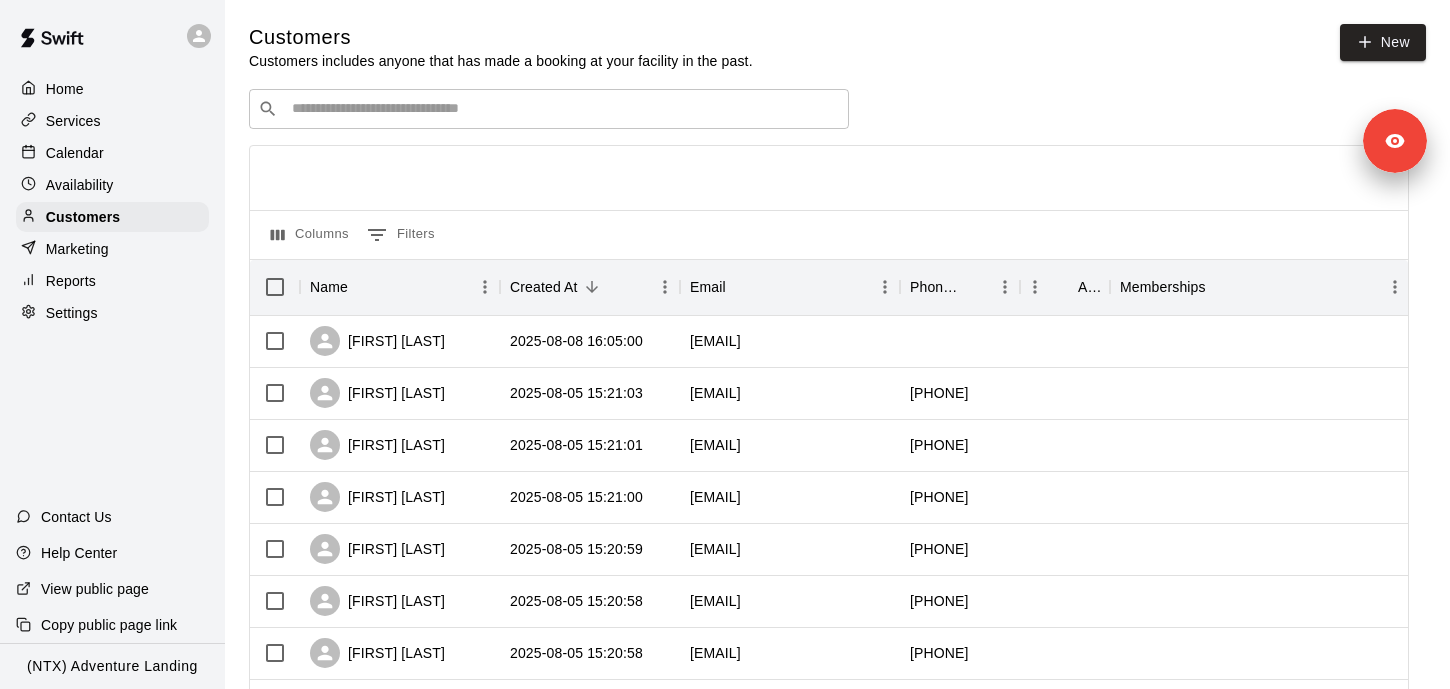 click at bounding box center [563, 109] 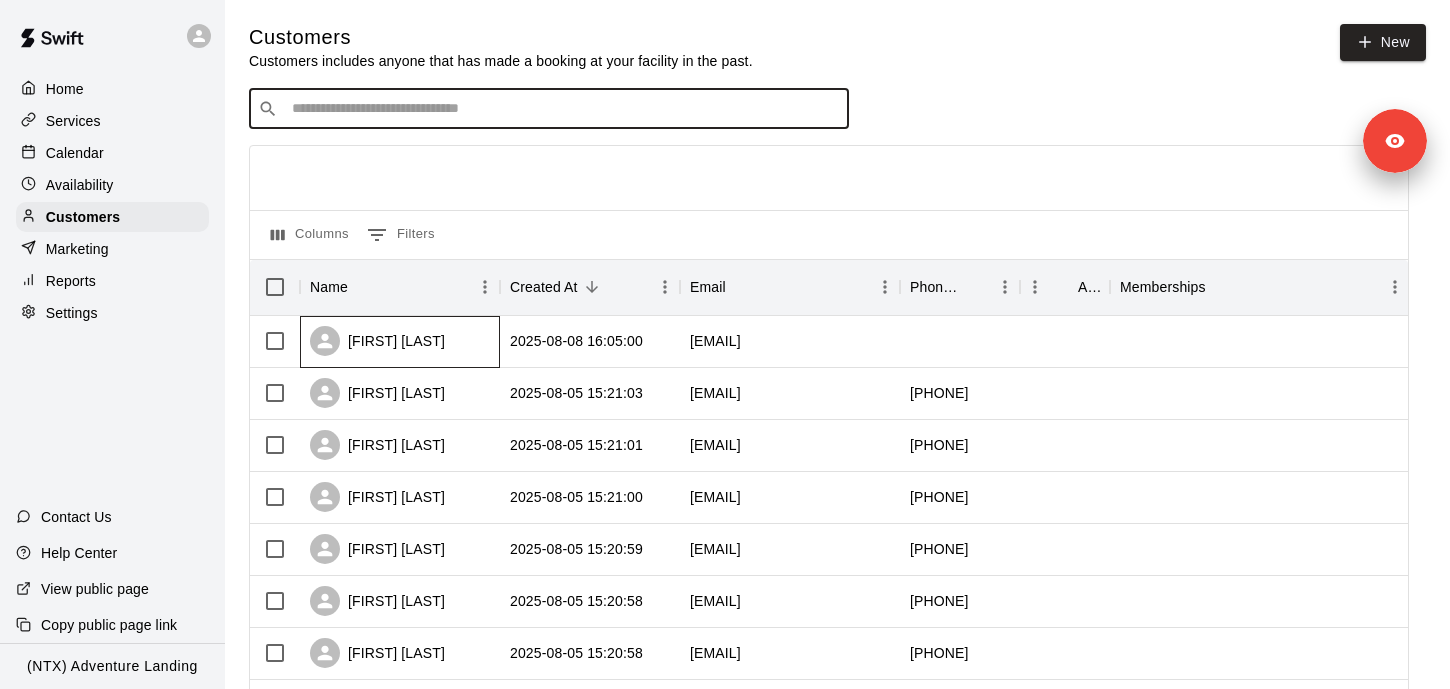 click on "[FIRST] [LAST]" at bounding box center [400, 342] 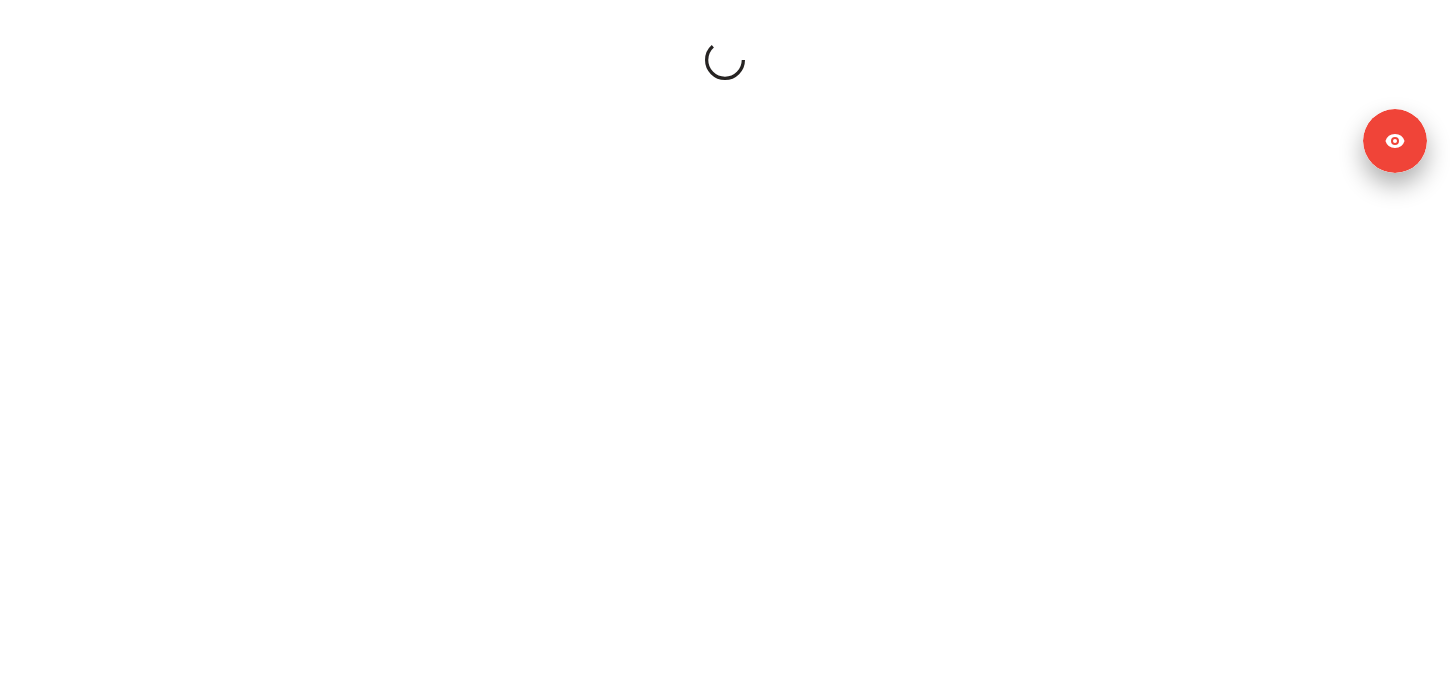 scroll, scrollTop: 0, scrollLeft: 0, axis: both 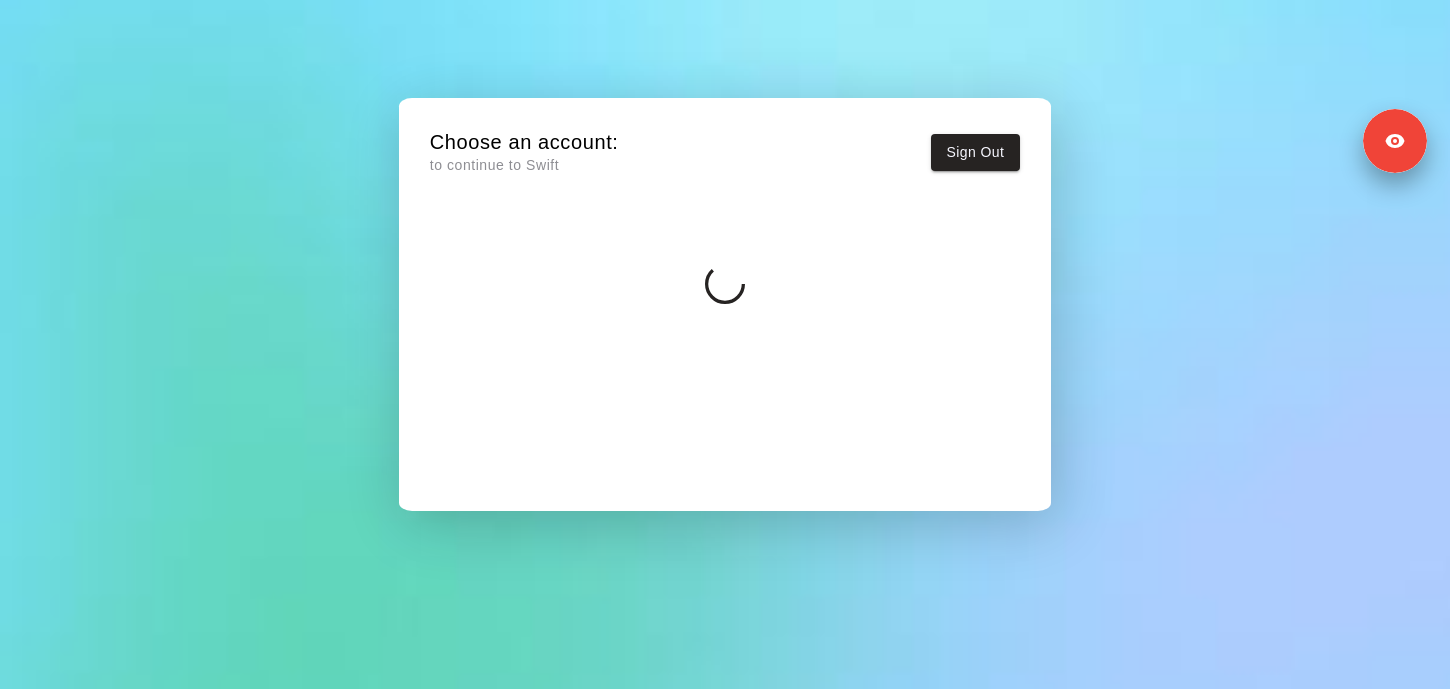 click on "Choose an account: to continue to Swift Sign Out" at bounding box center [725, 344] 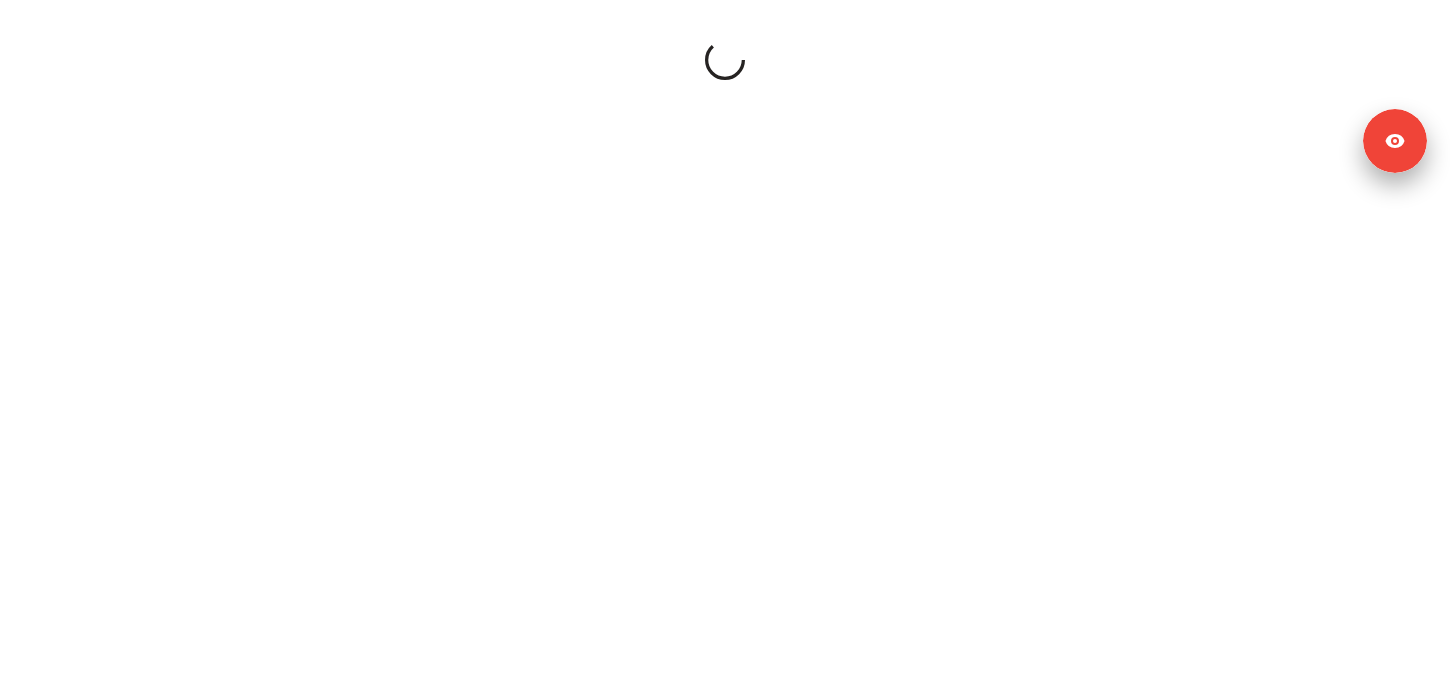 scroll, scrollTop: 0, scrollLeft: 0, axis: both 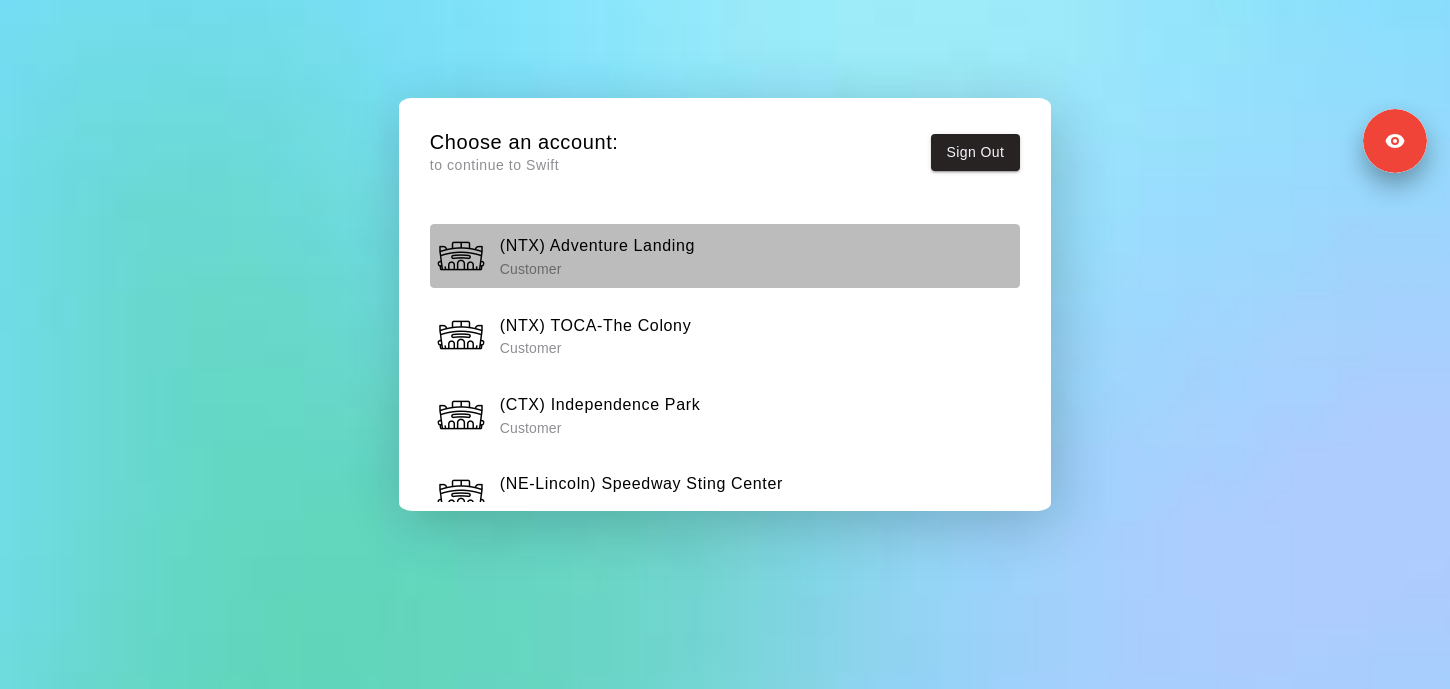 click on "Customer" at bounding box center (597, 269) 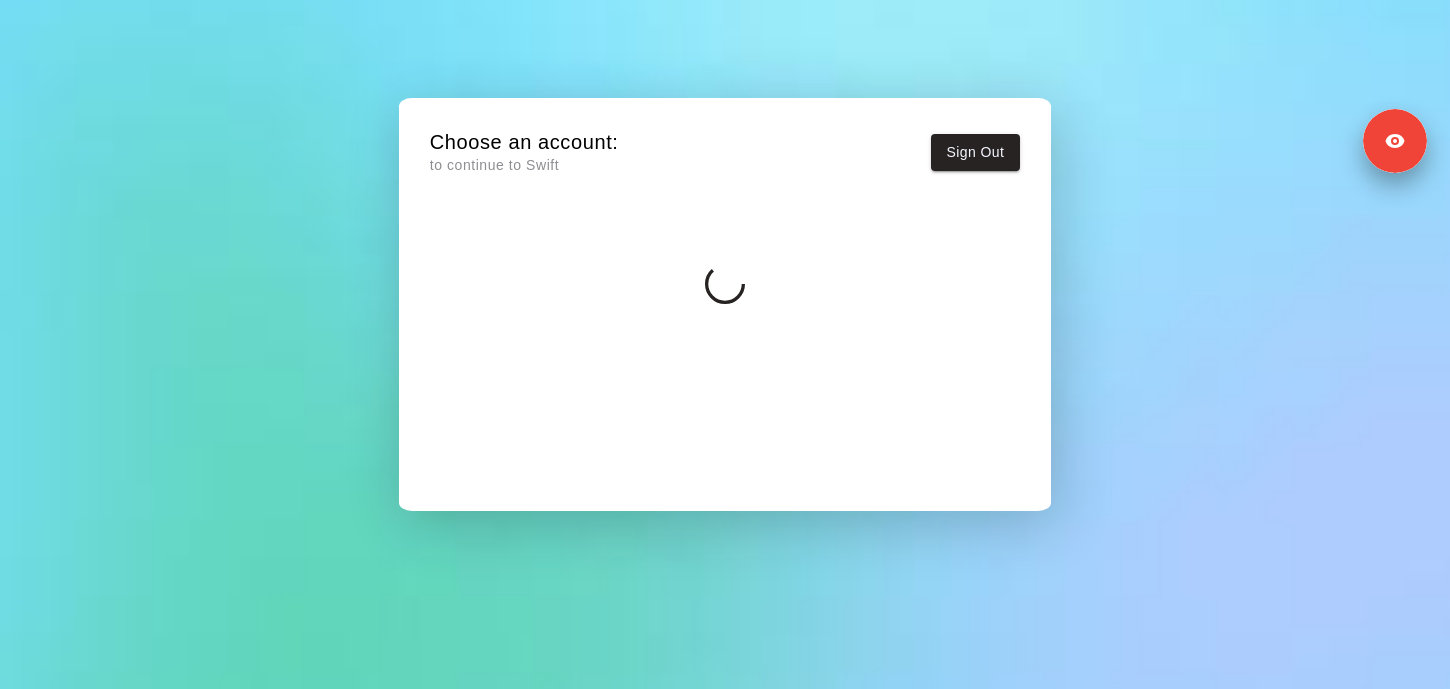 scroll, scrollTop: 0, scrollLeft: 0, axis: both 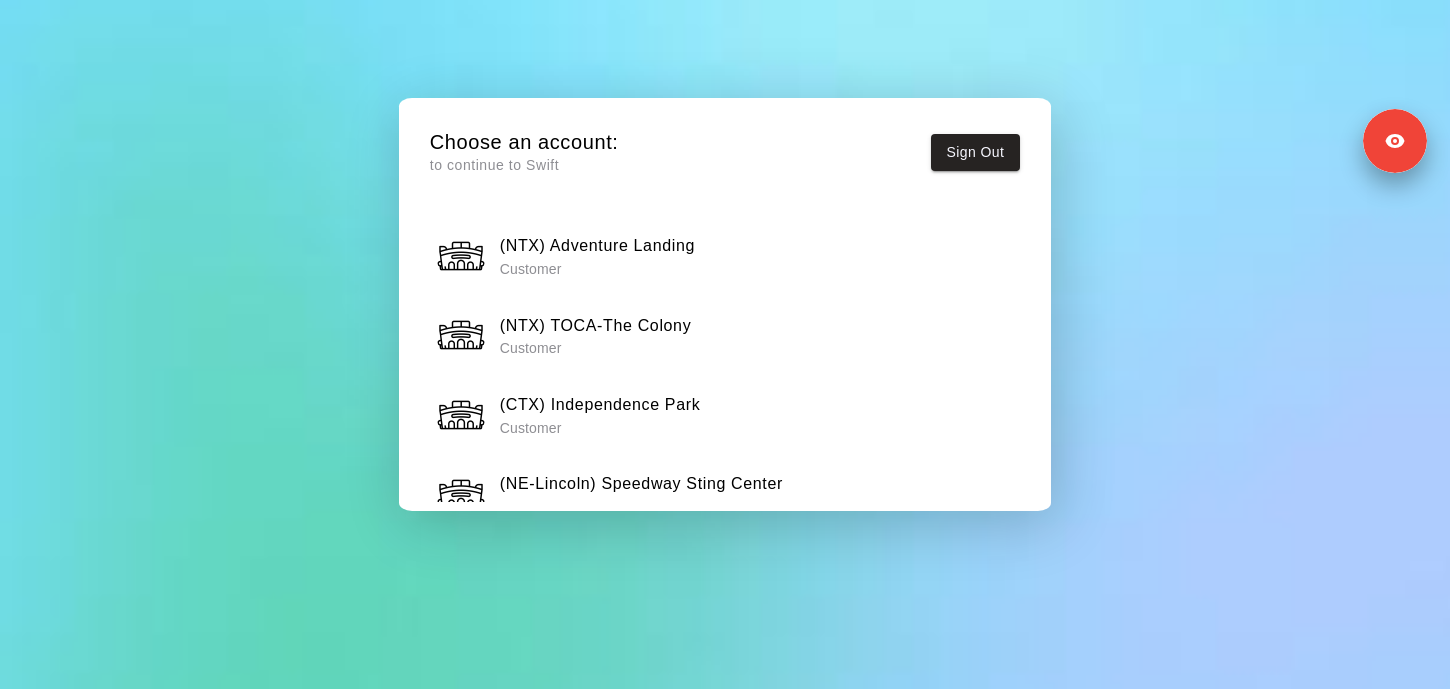 click on "(NTX) Adventure Landing" at bounding box center (597, 246) 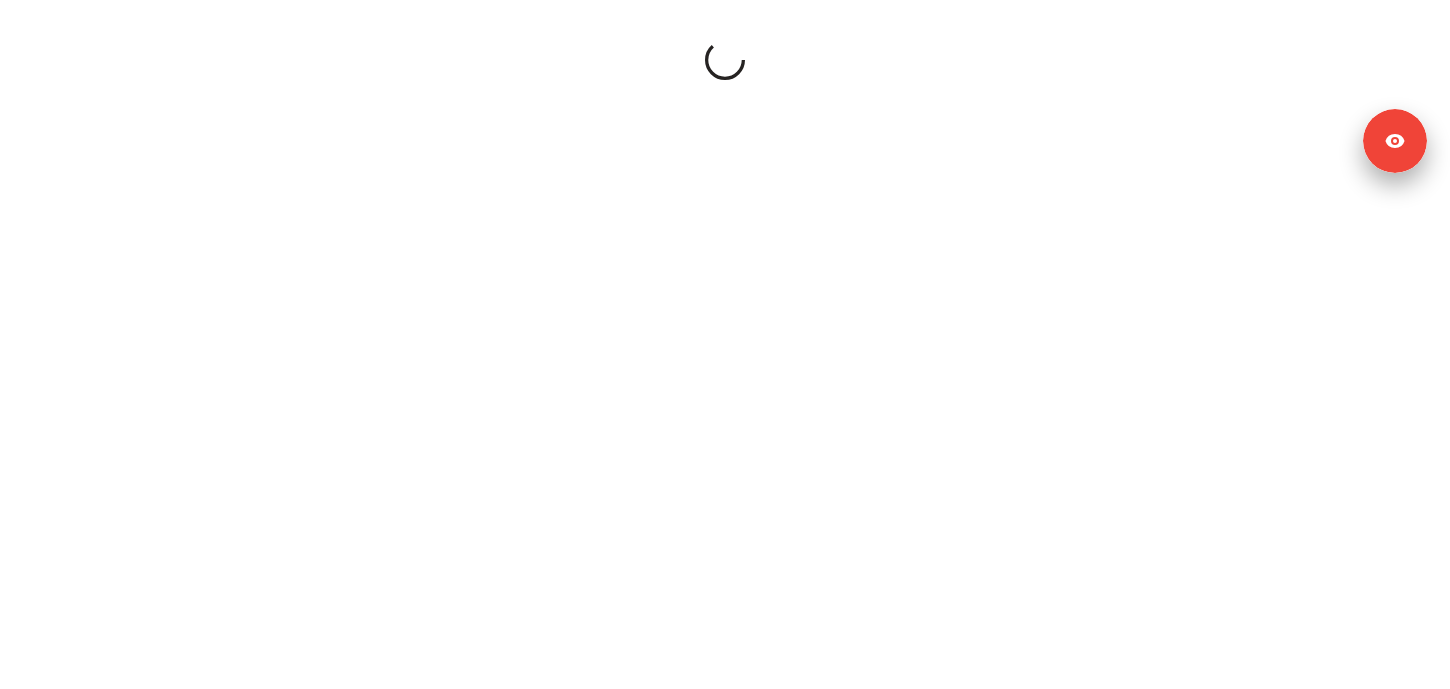 scroll, scrollTop: 0, scrollLeft: 0, axis: both 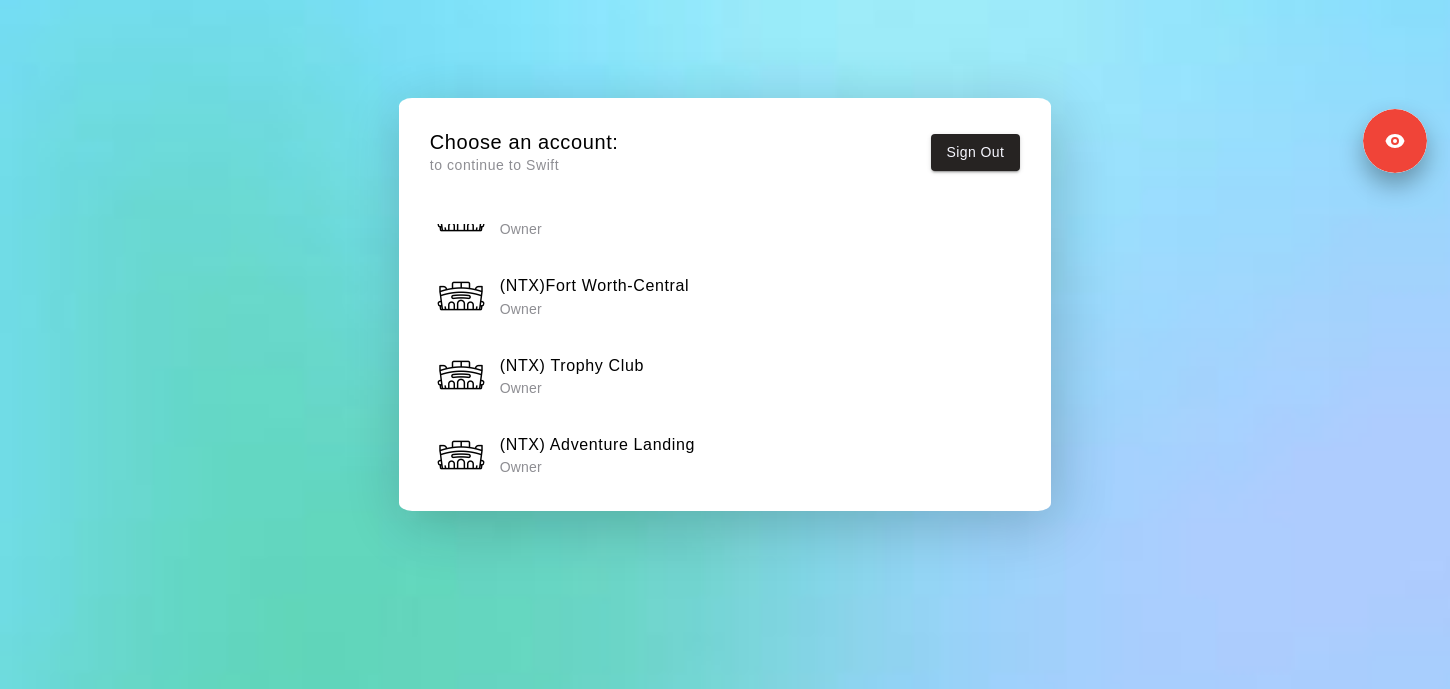 click on "NTX Adventure Landing Owner" at bounding box center (597, 455) 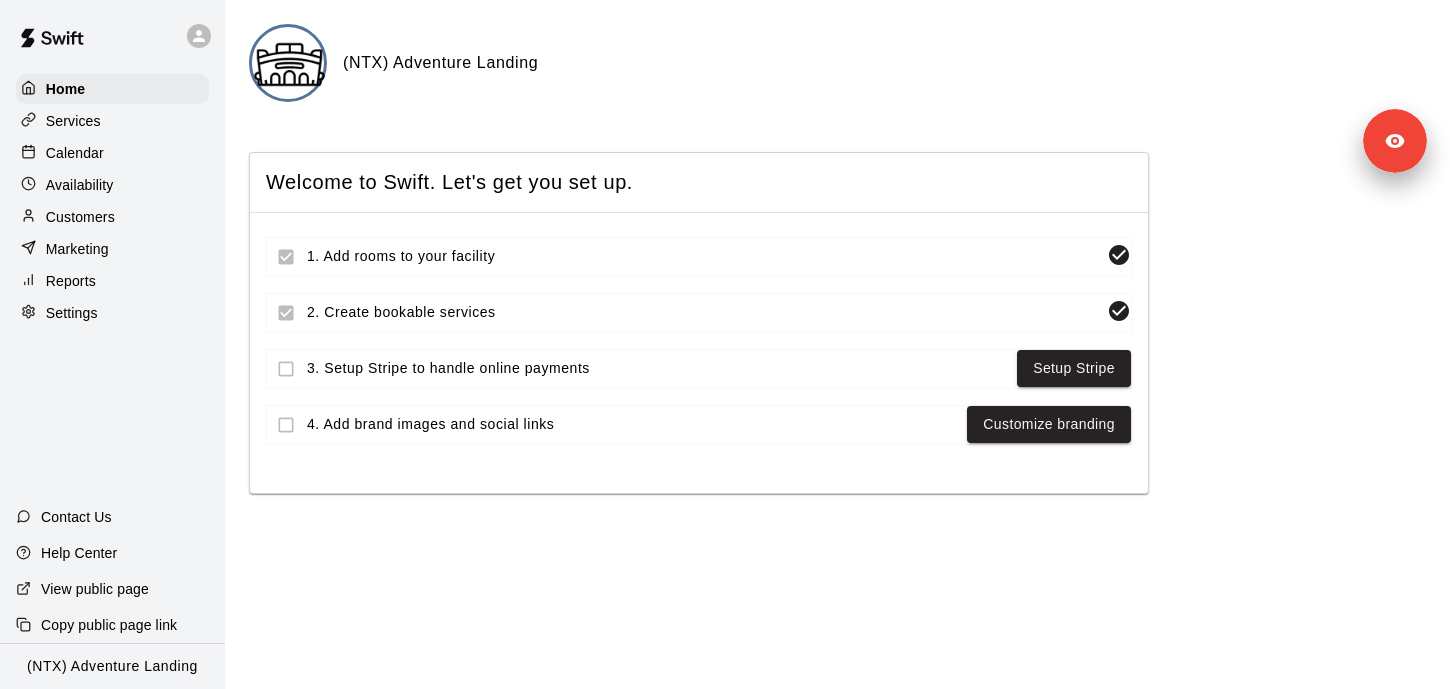 click on "Customers" at bounding box center [80, 217] 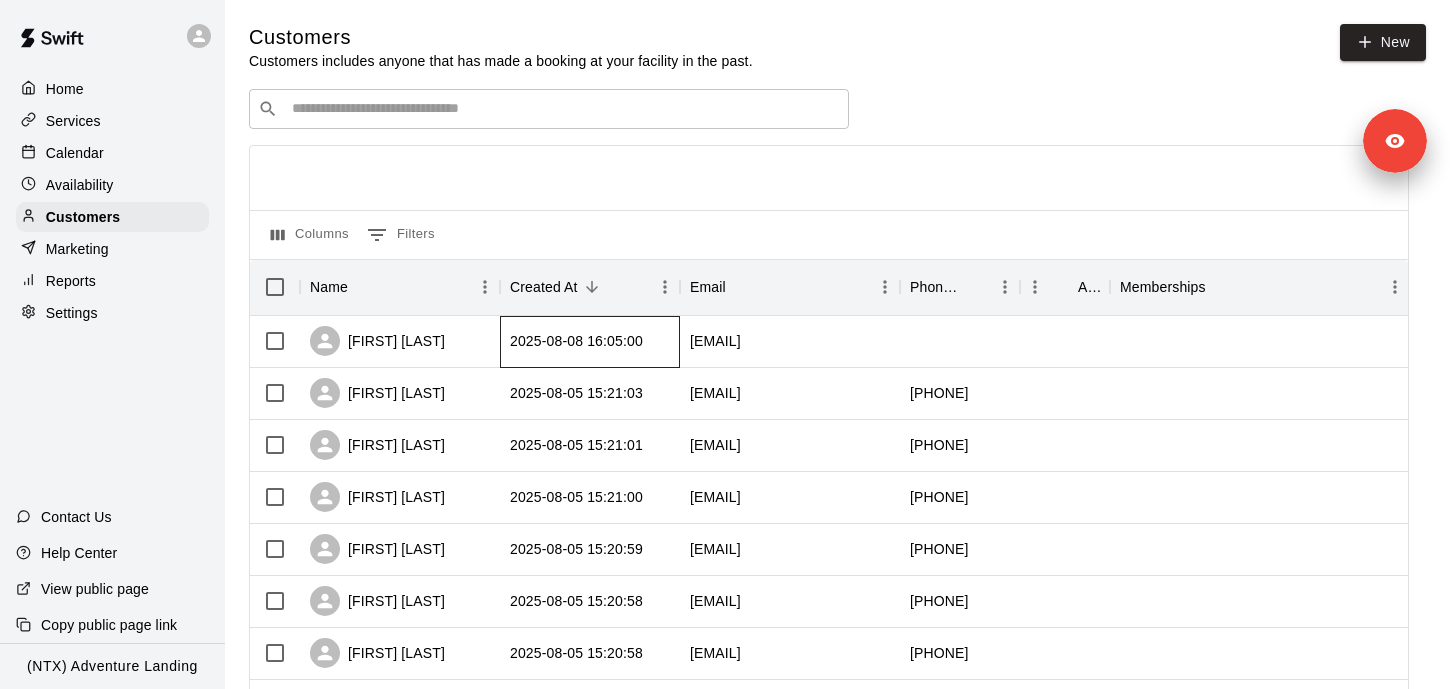 click on "2025-08-08 16:05:00" at bounding box center (576, 341) 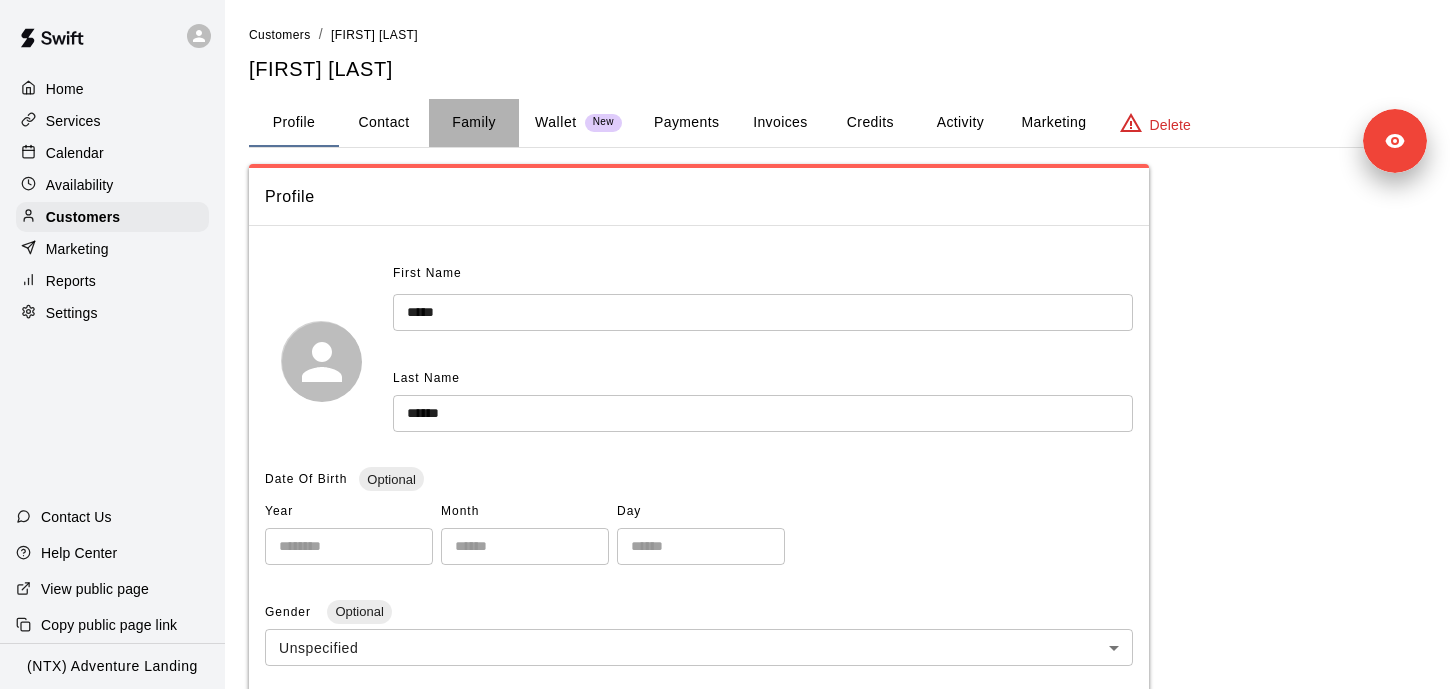 click on "Family" at bounding box center [474, 123] 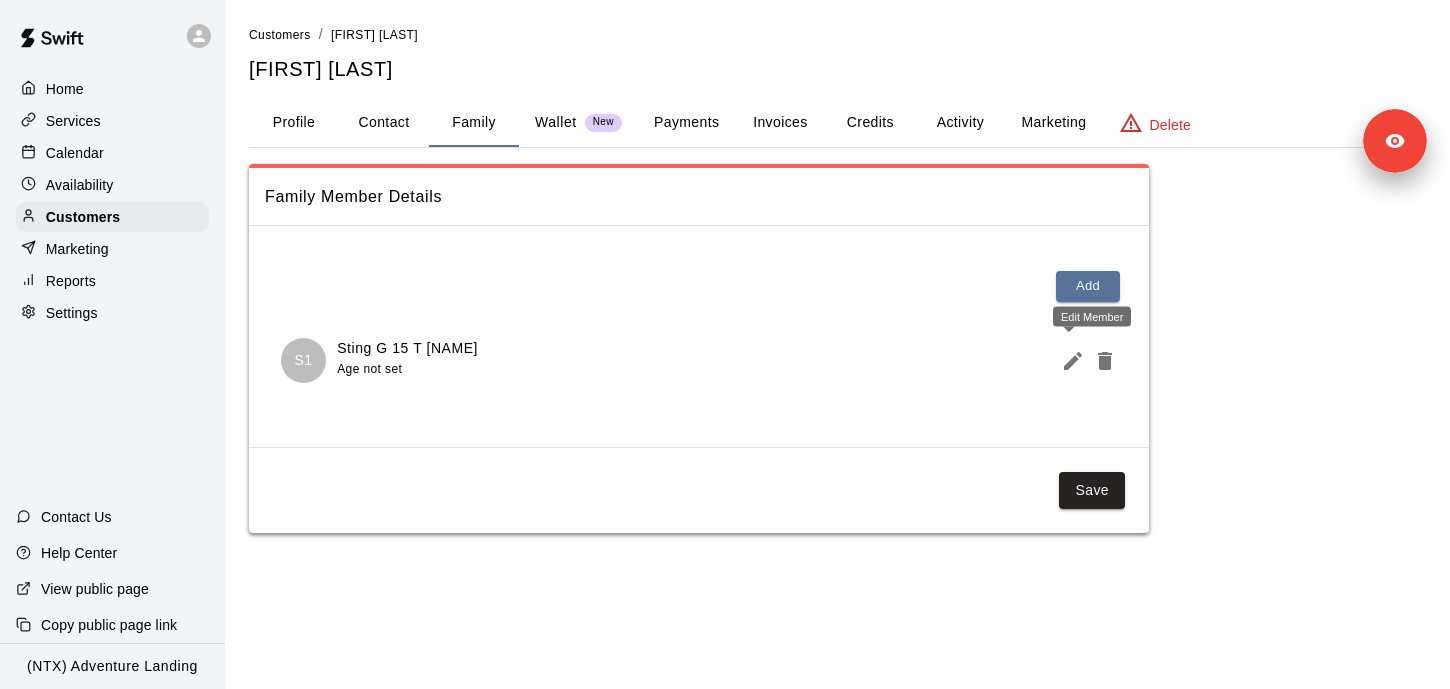 click at bounding box center (1069, 361) 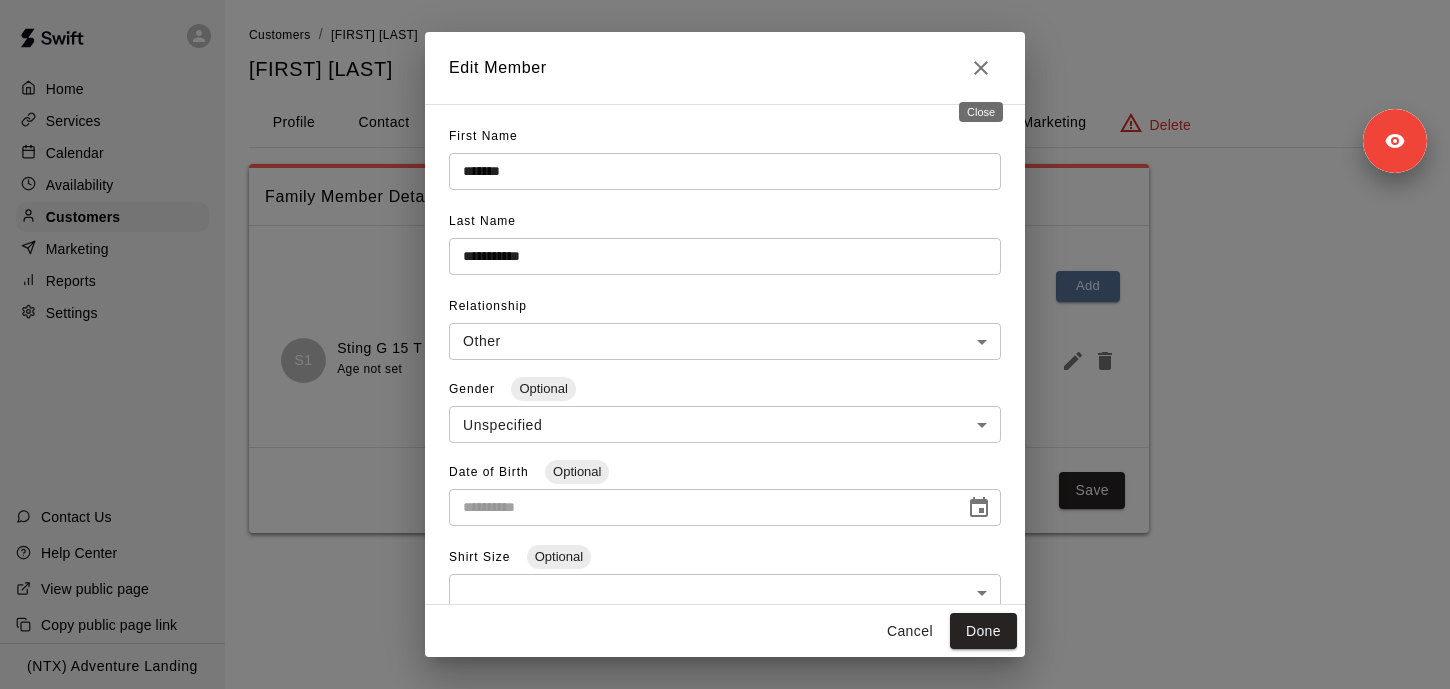 click 